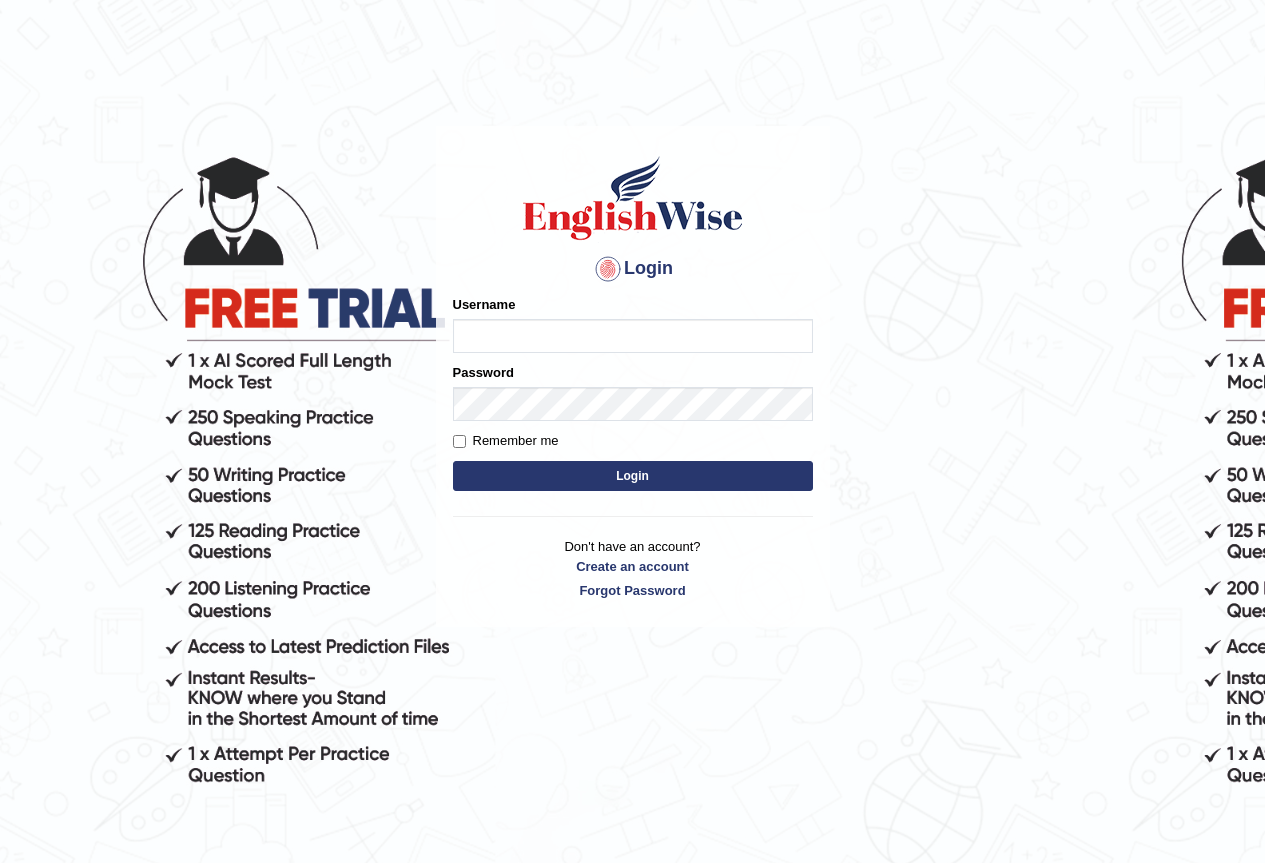 scroll, scrollTop: 0, scrollLeft: 0, axis: both 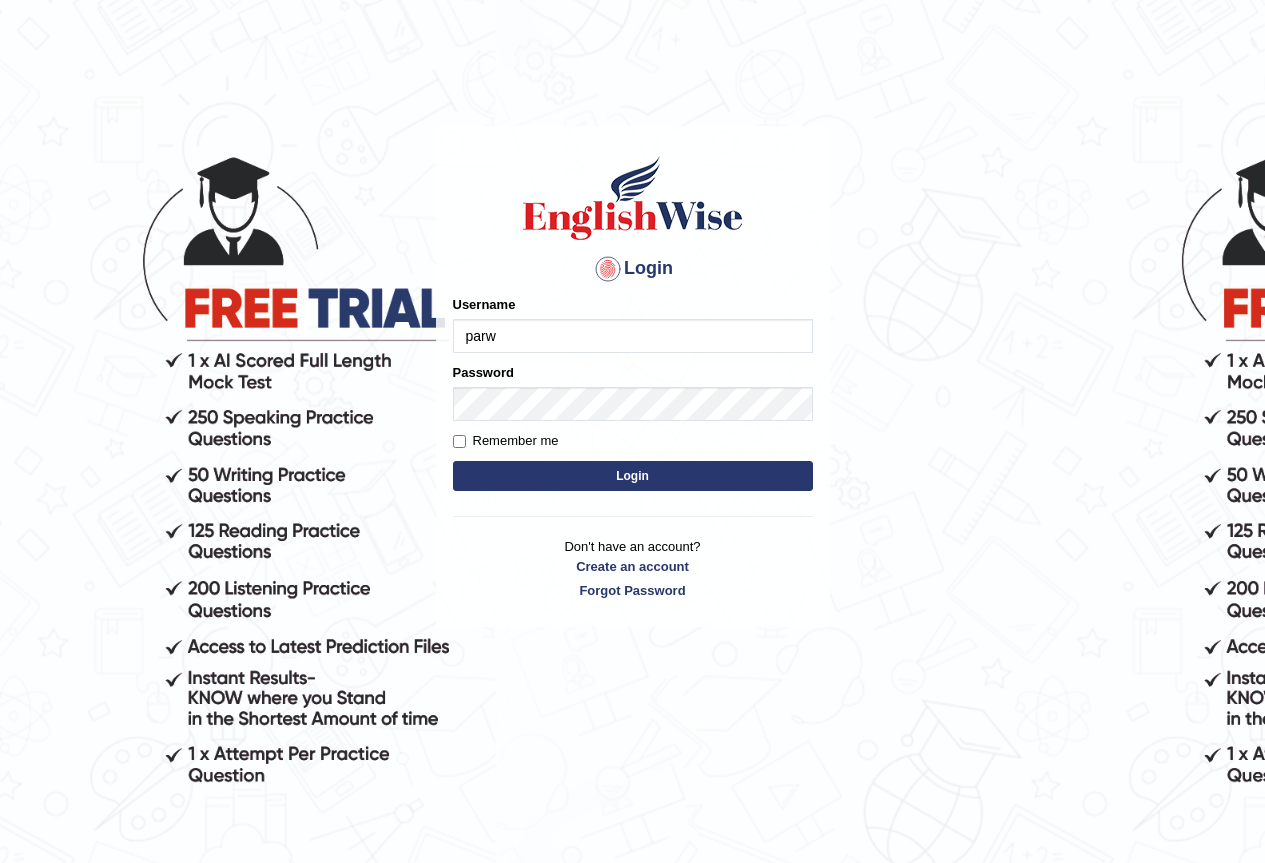 type on "parwin_parramatta" 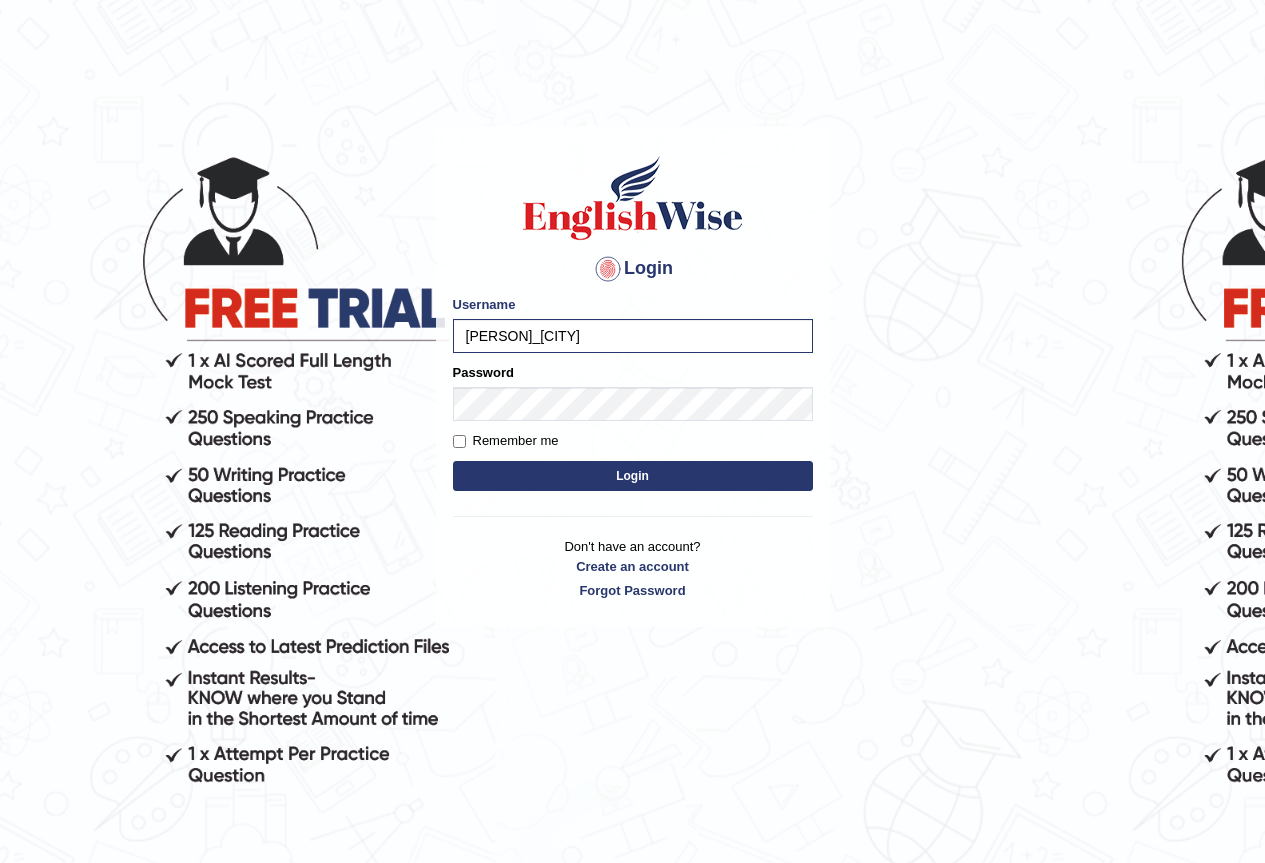 click on "parwin_parramatta" at bounding box center (633, 336) 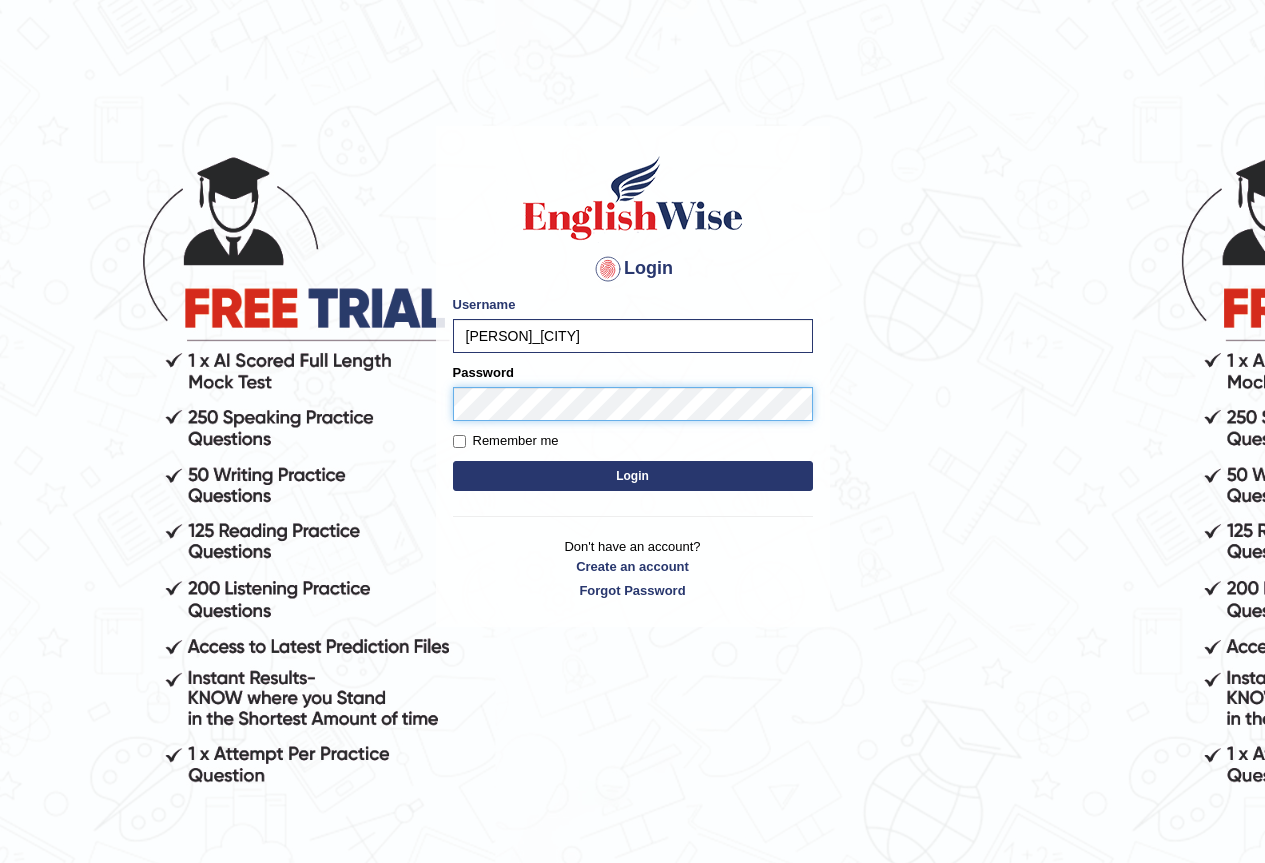 click on "Login" at bounding box center [633, 476] 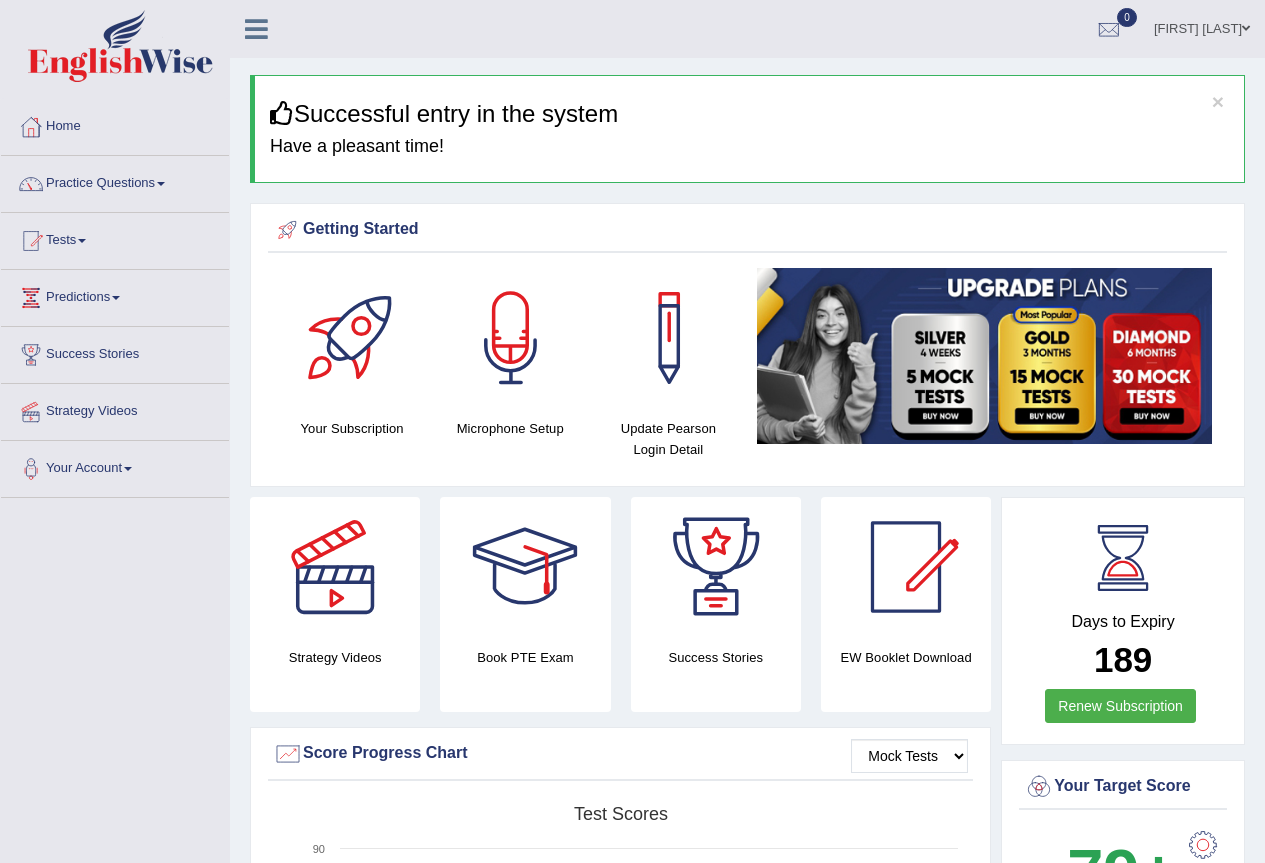 scroll, scrollTop: 0, scrollLeft: 0, axis: both 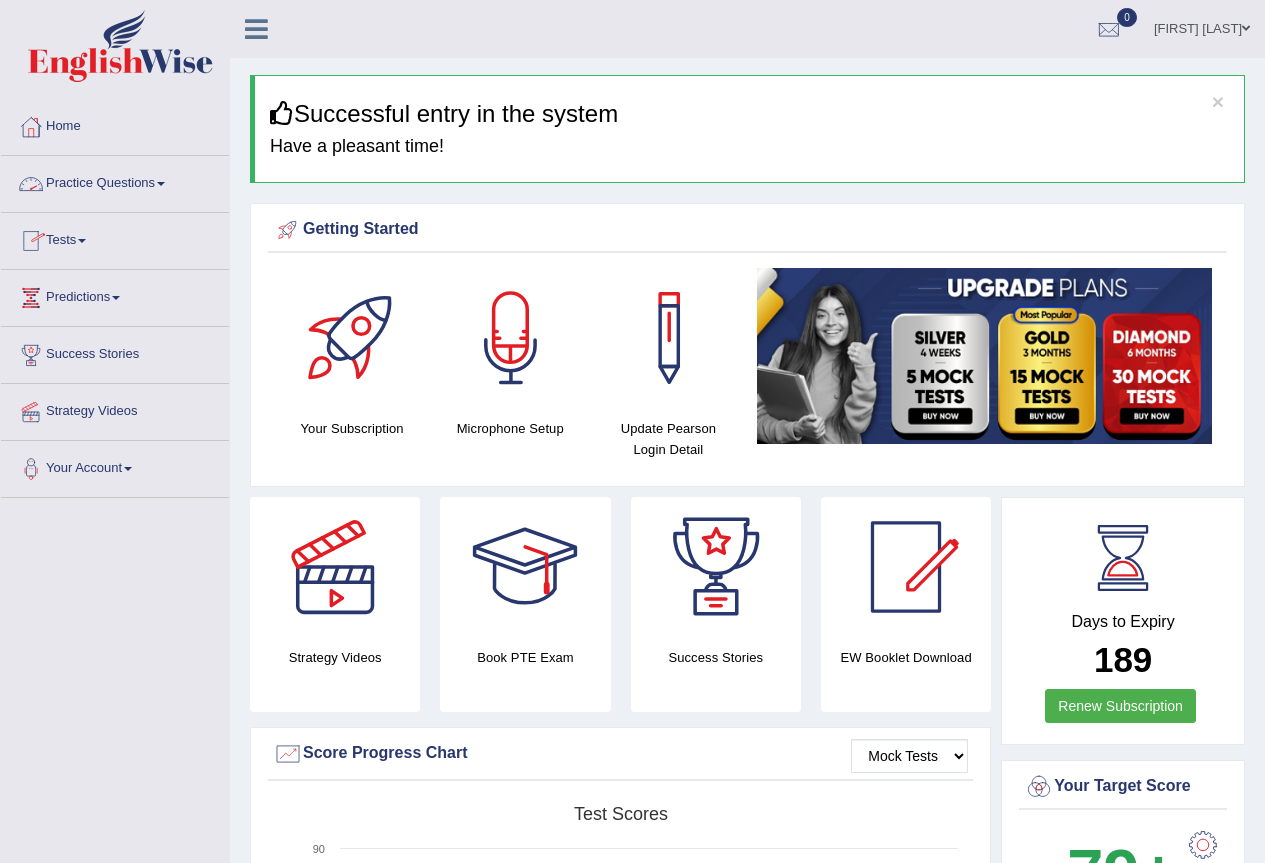 click on "Practice Questions" at bounding box center [115, 181] 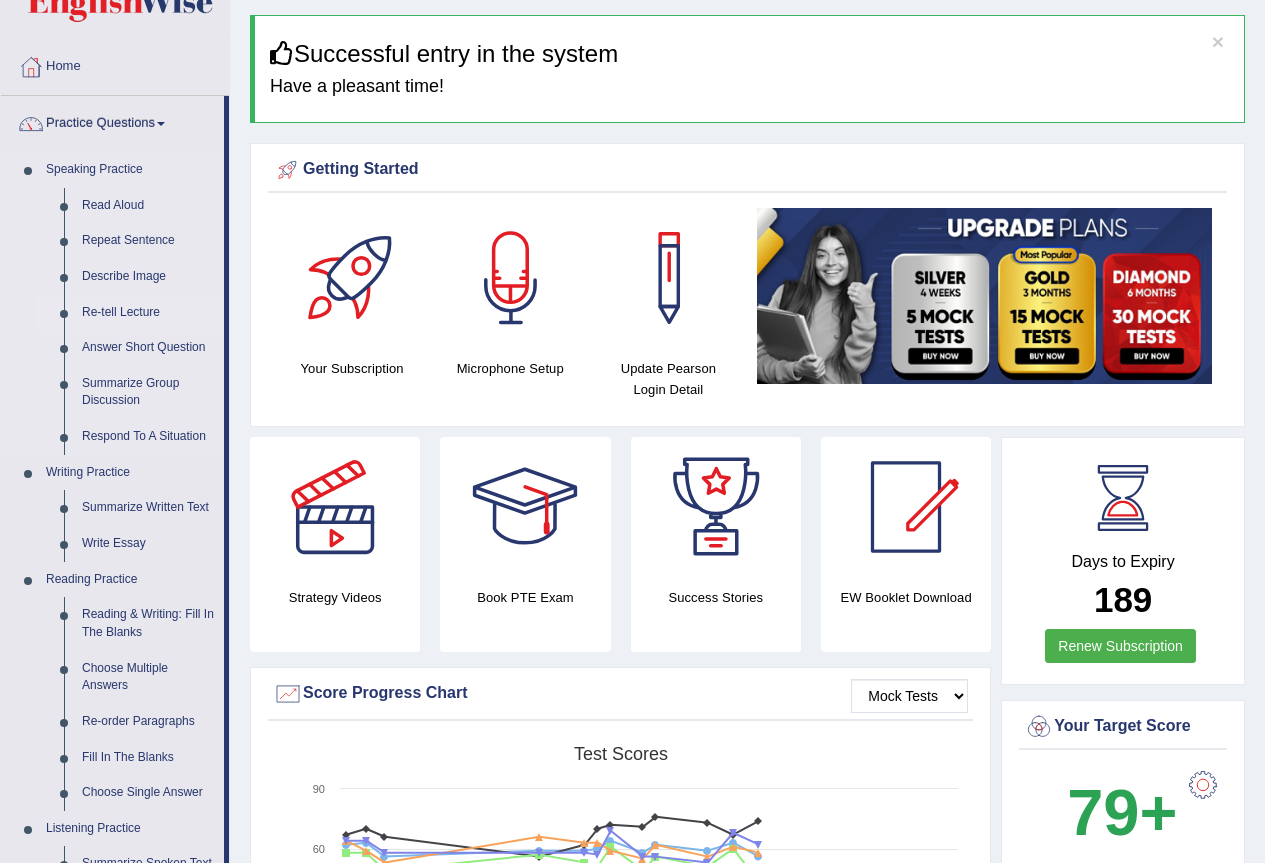 scroll, scrollTop: 0, scrollLeft: 0, axis: both 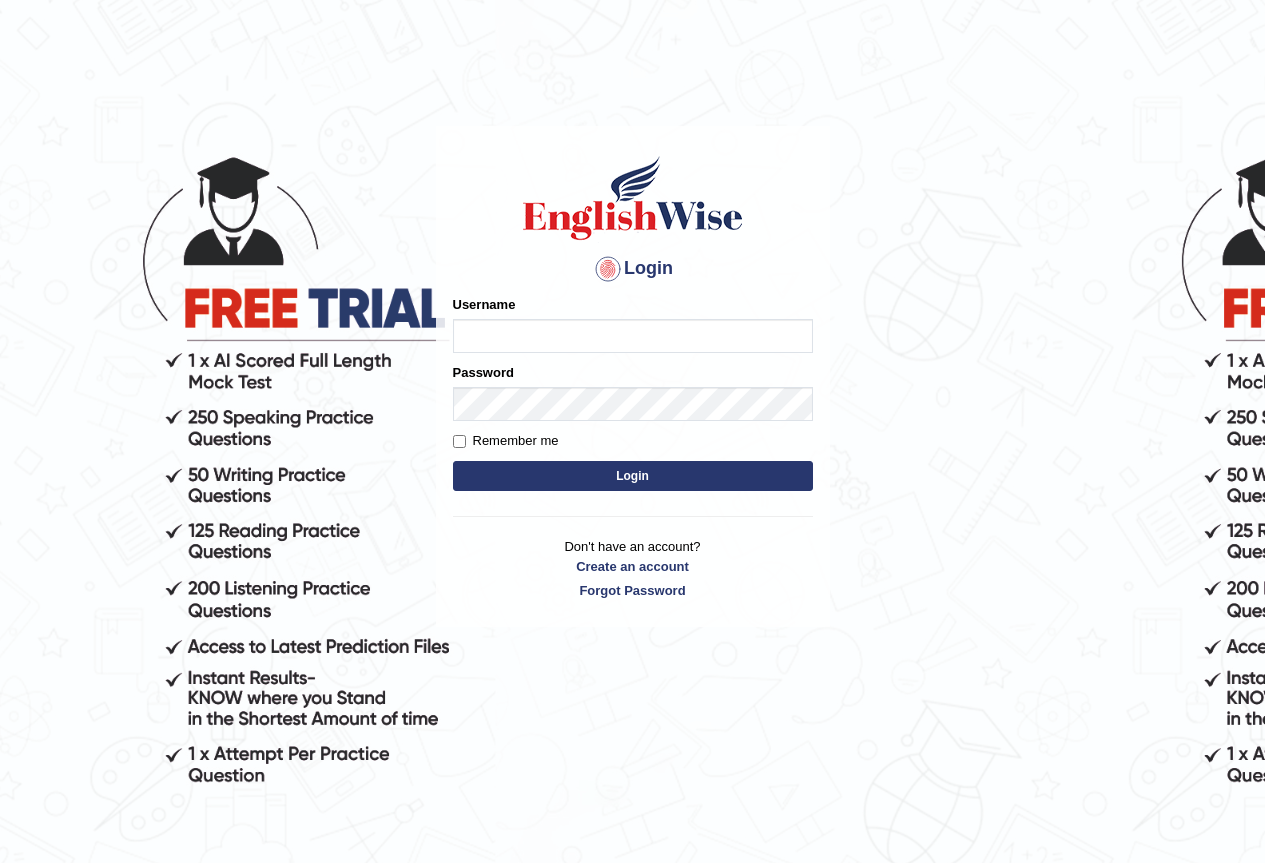 click on "Username" at bounding box center (633, 336) 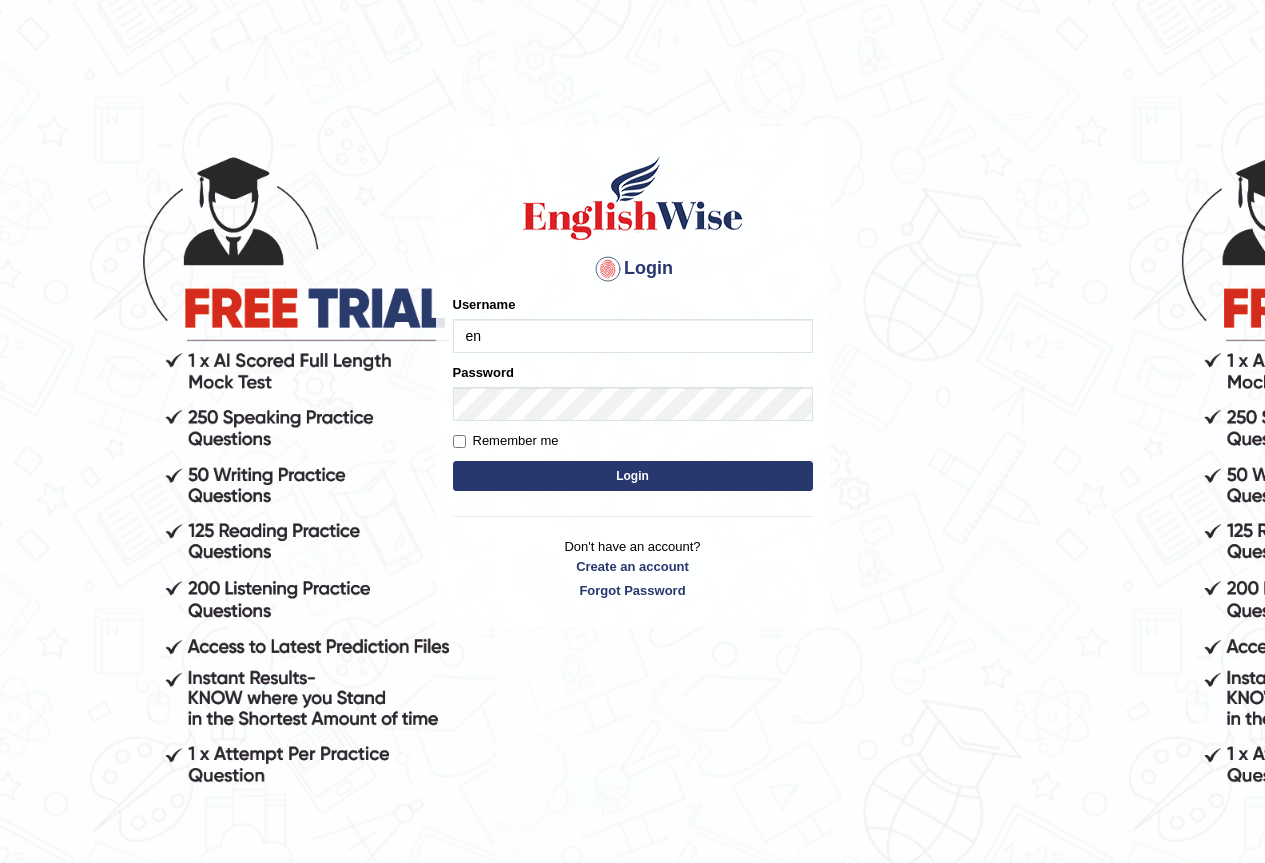 type on "e" 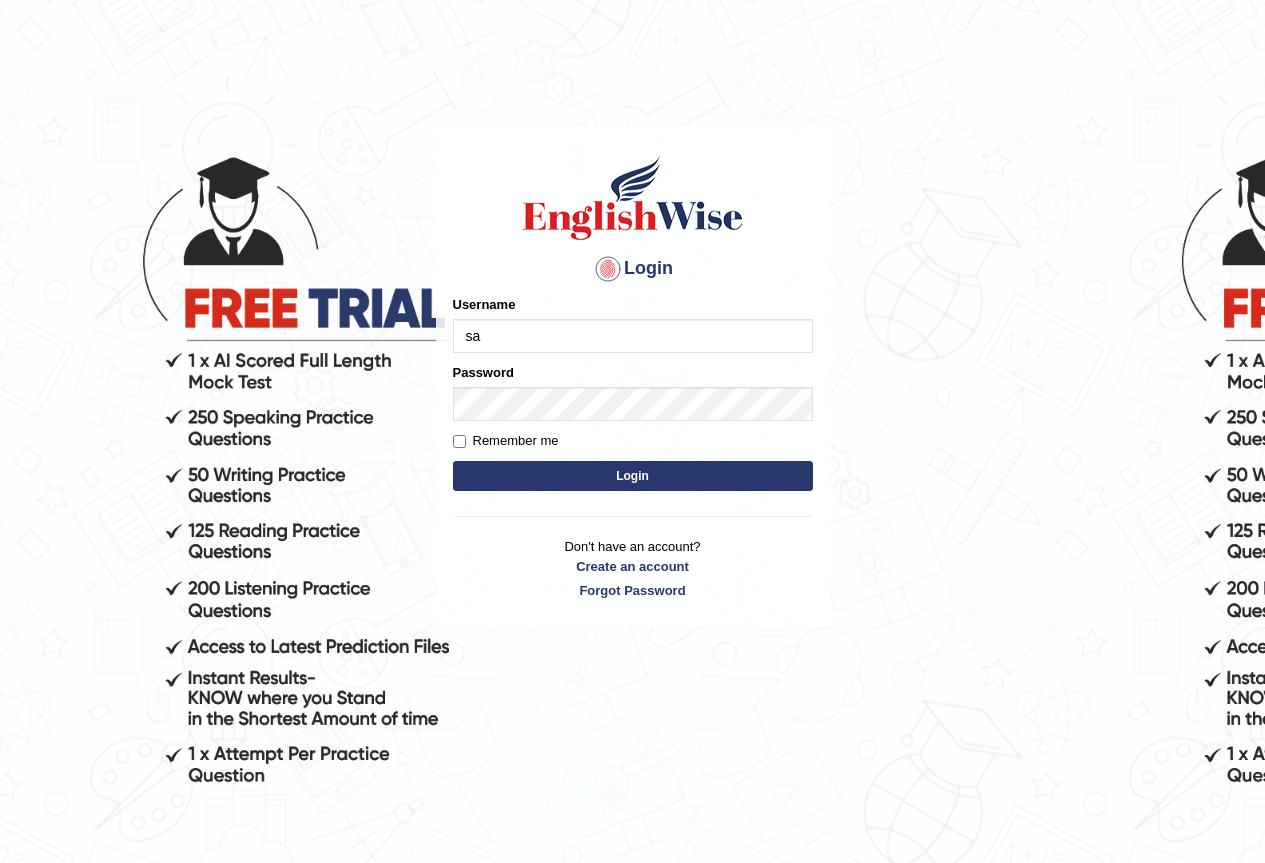 type on "sakila_[CITY]" 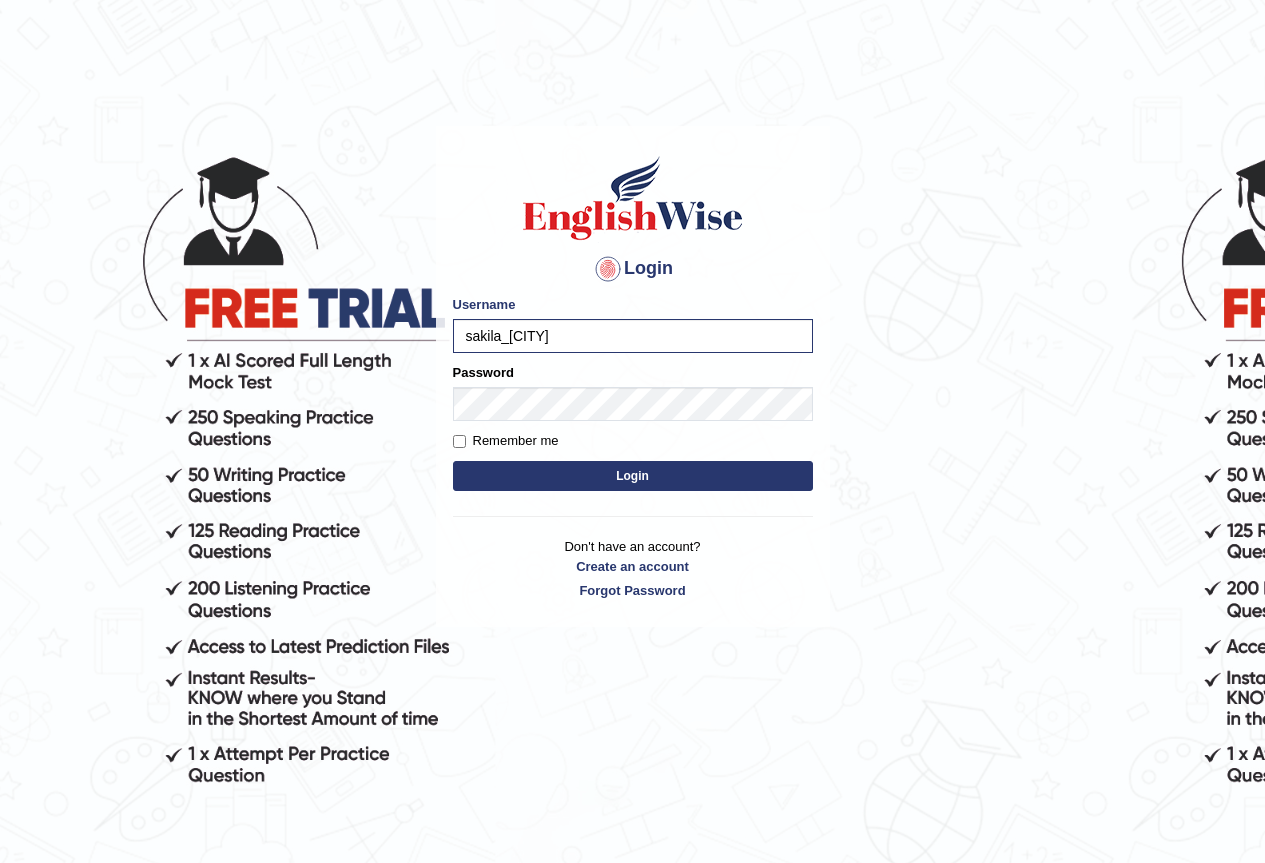 click on "Password" at bounding box center (633, 392) 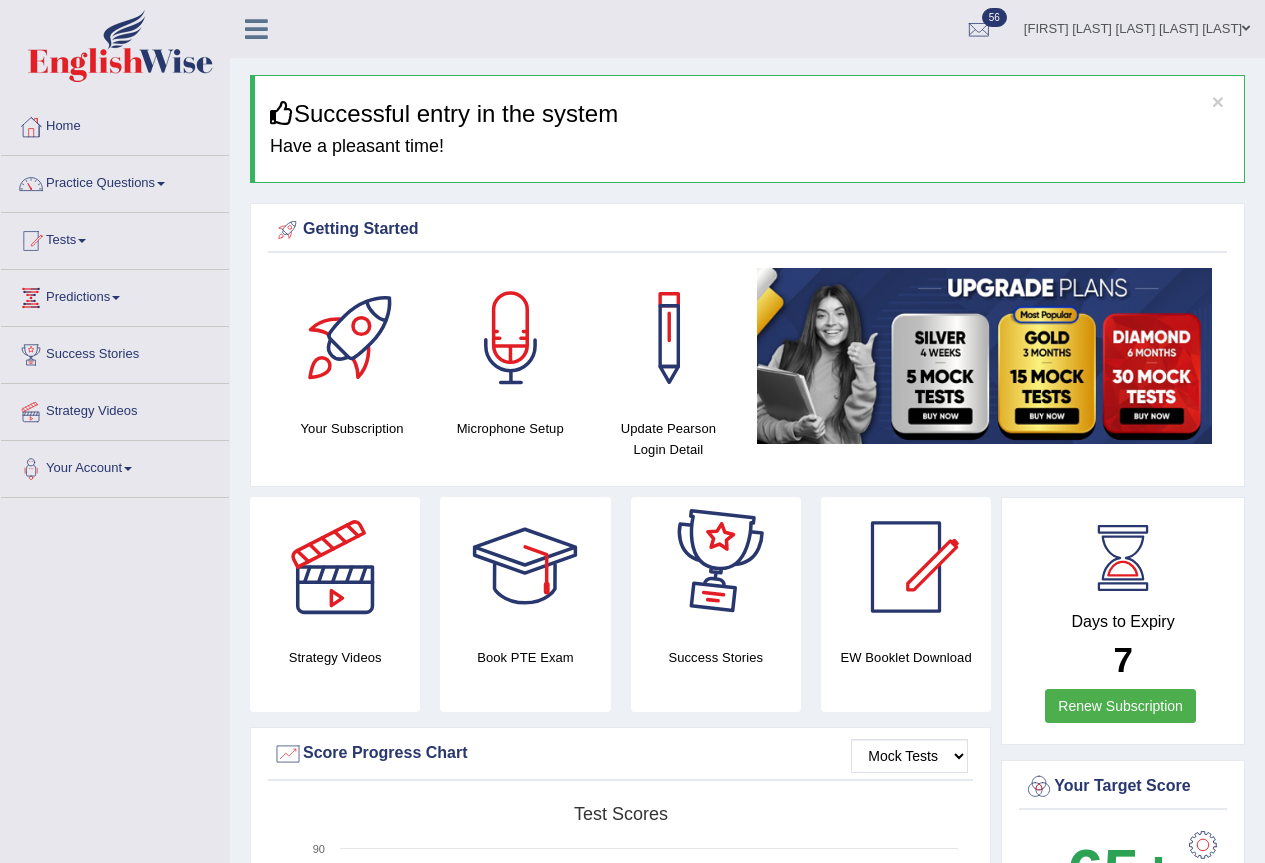 scroll, scrollTop: 0, scrollLeft: 0, axis: both 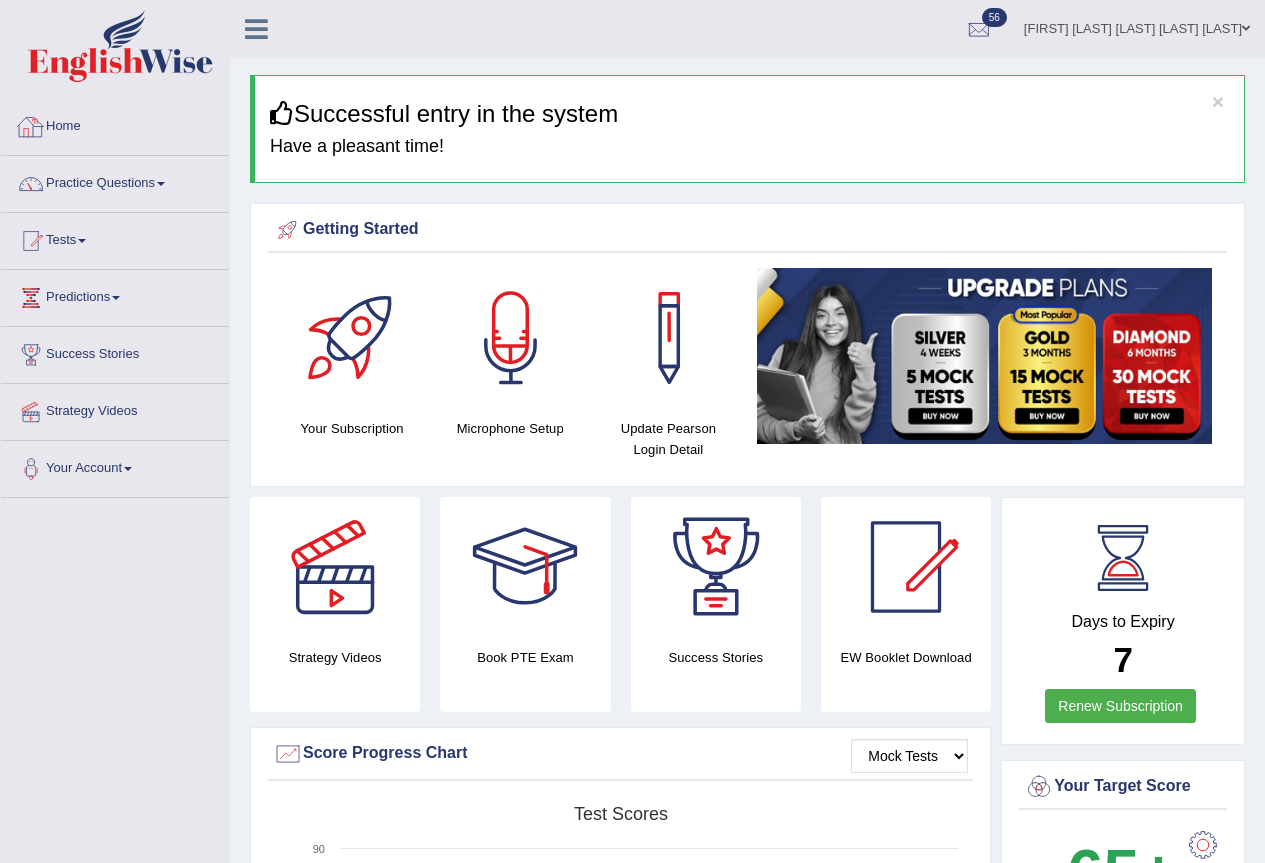 click on "Home" at bounding box center [115, 124] 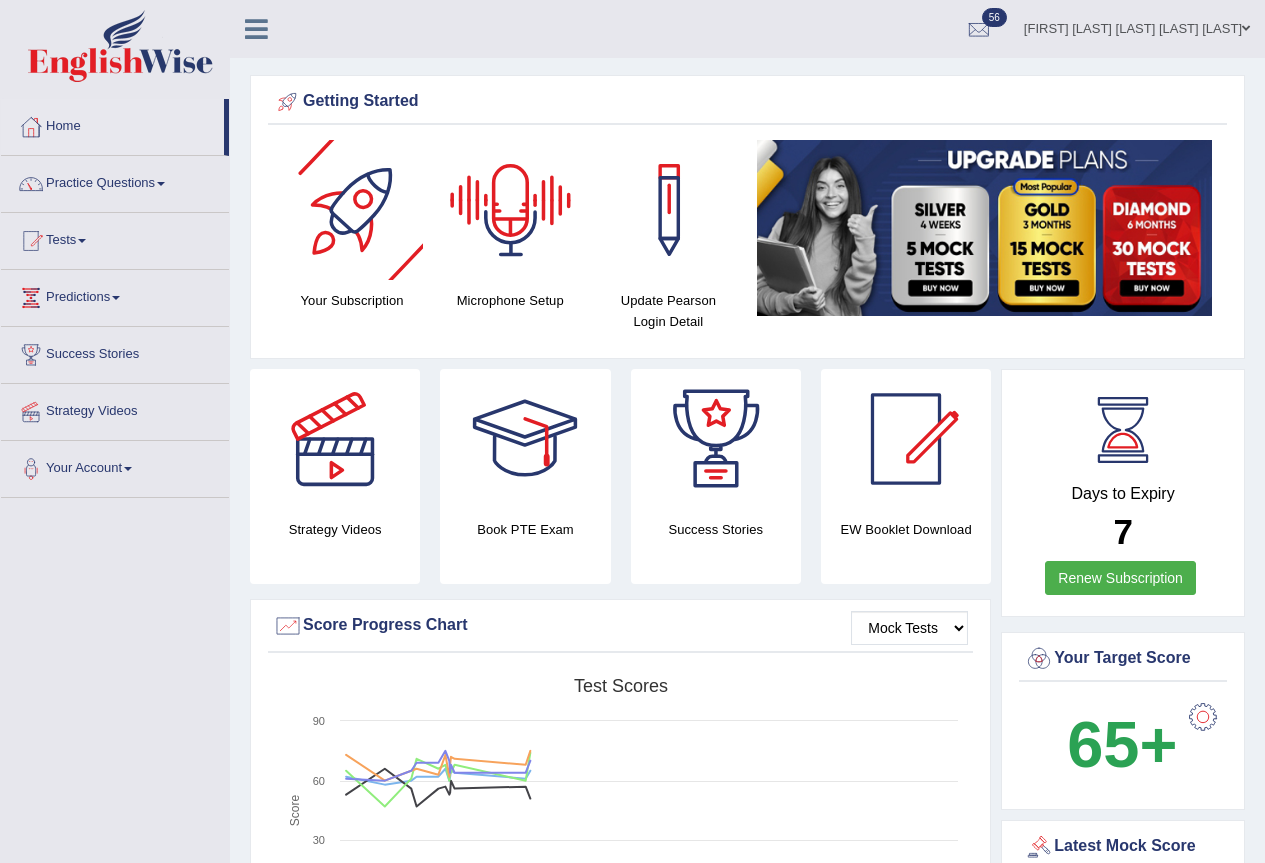 scroll, scrollTop: 0, scrollLeft: 0, axis: both 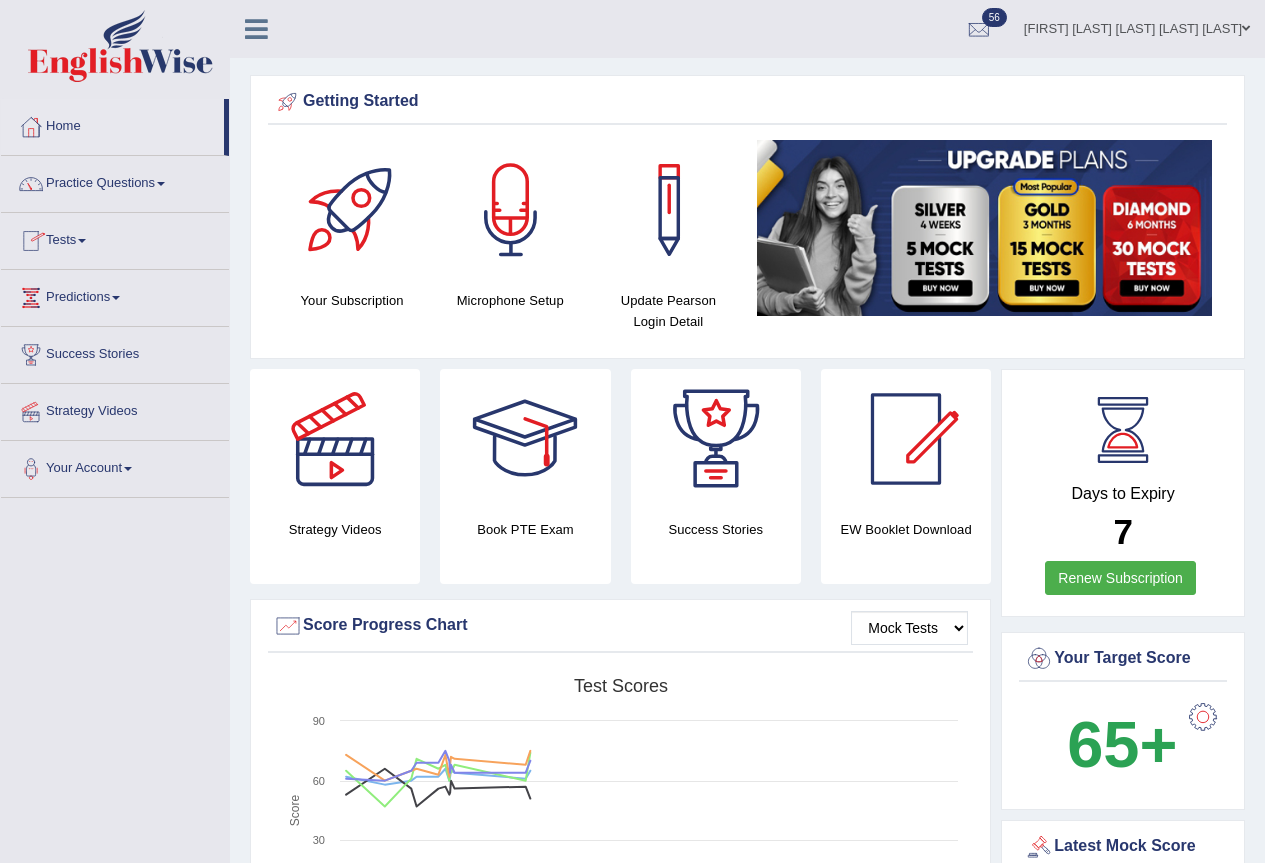 click on "Practice Questions" at bounding box center [115, 181] 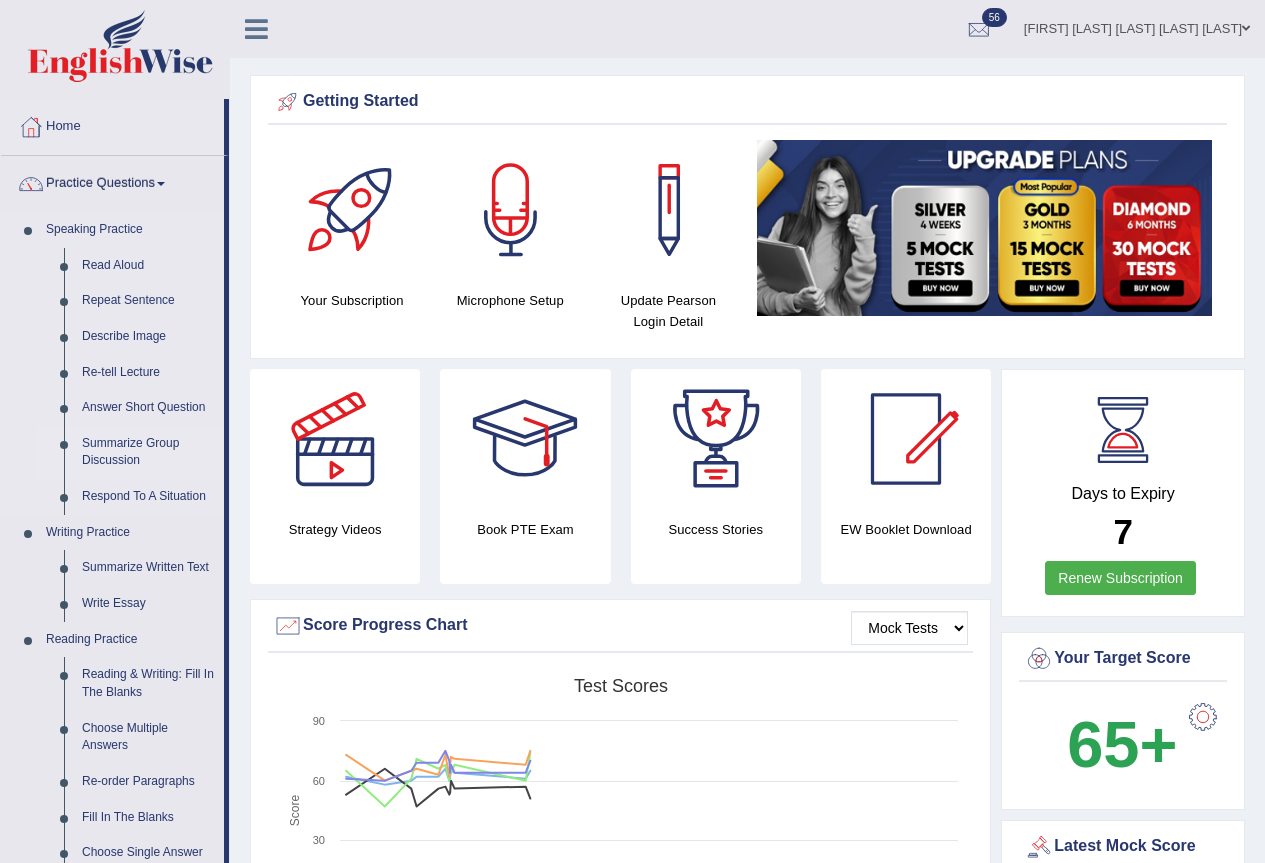 click on "Summarize Group Discussion" at bounding box center (148, 452) 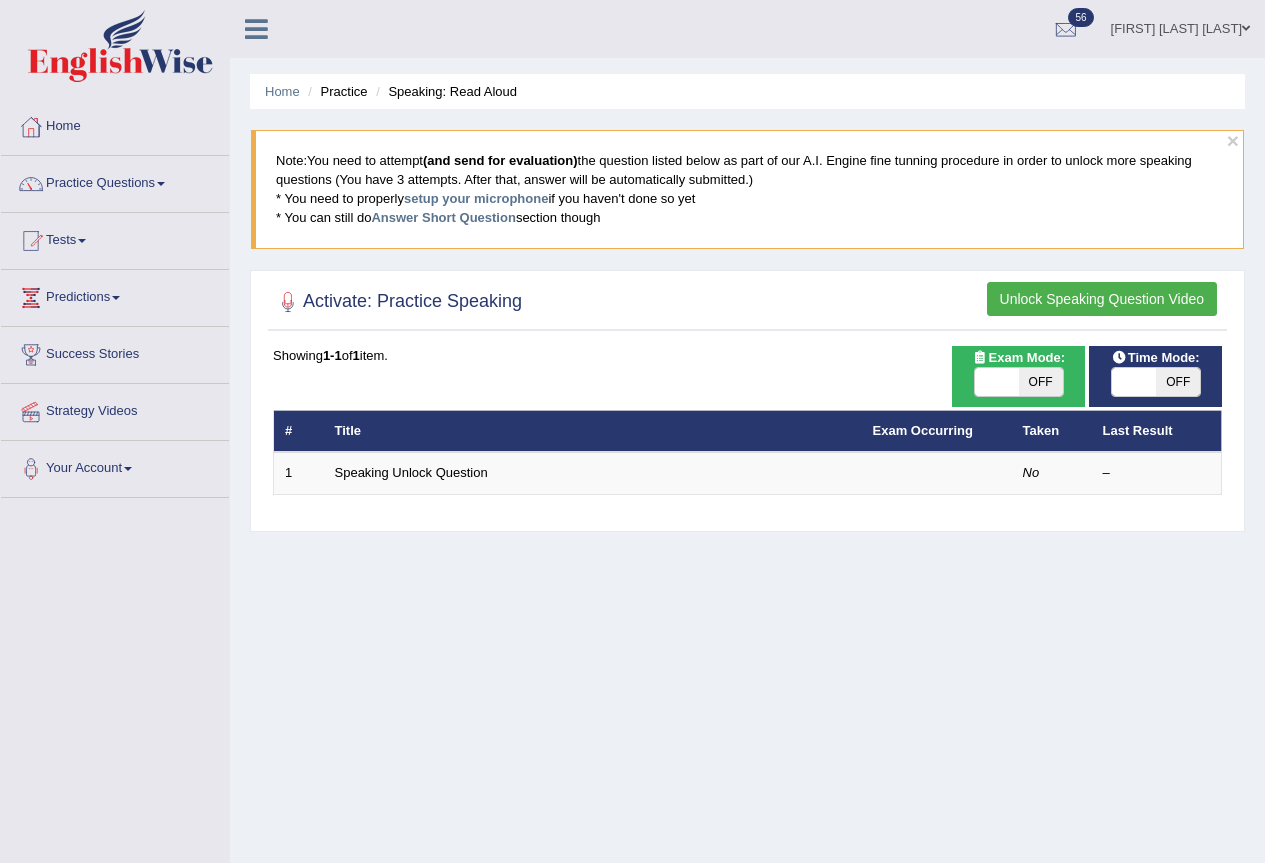 scroll, scrollTop: 0, scrollLeft: 0, axis: both 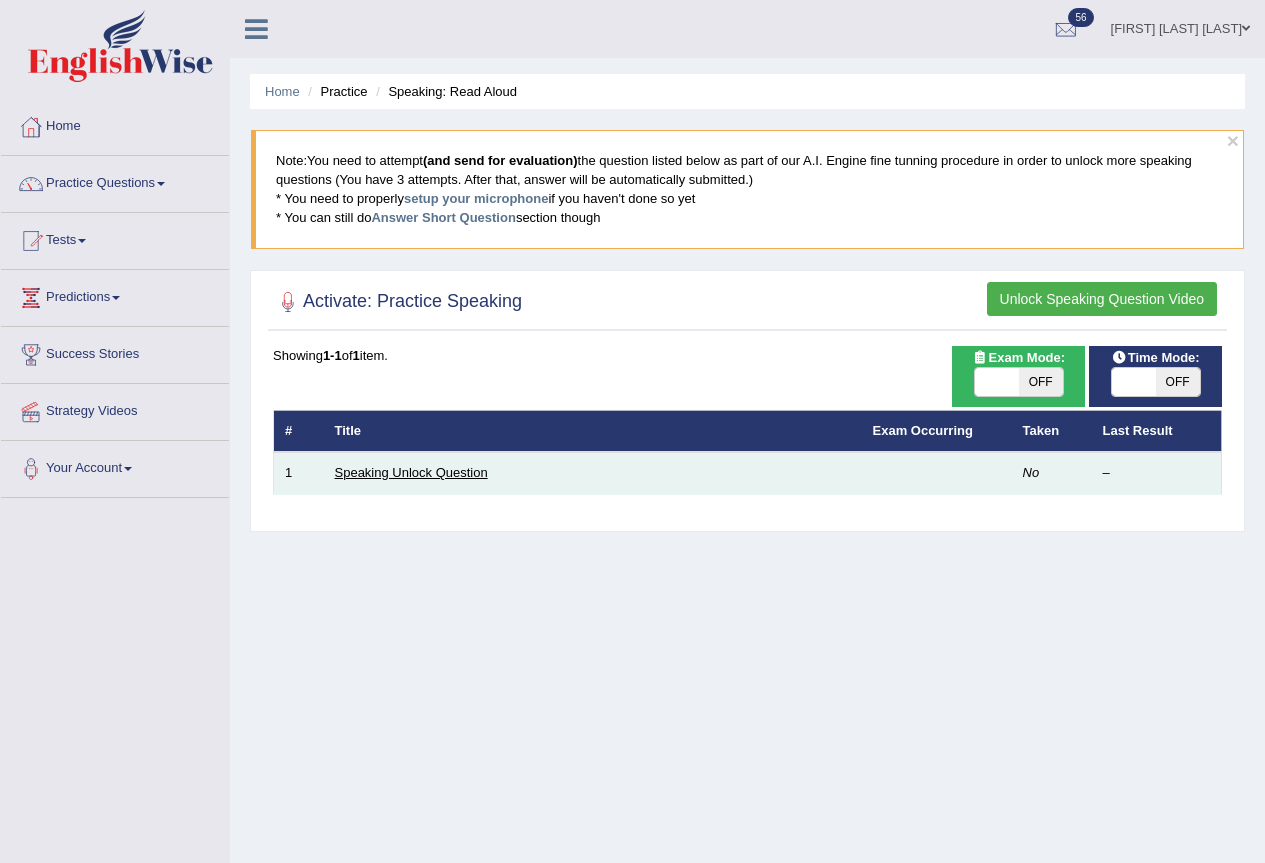 click on "Speaking Unlock Question" at bounding box center [411, 472] 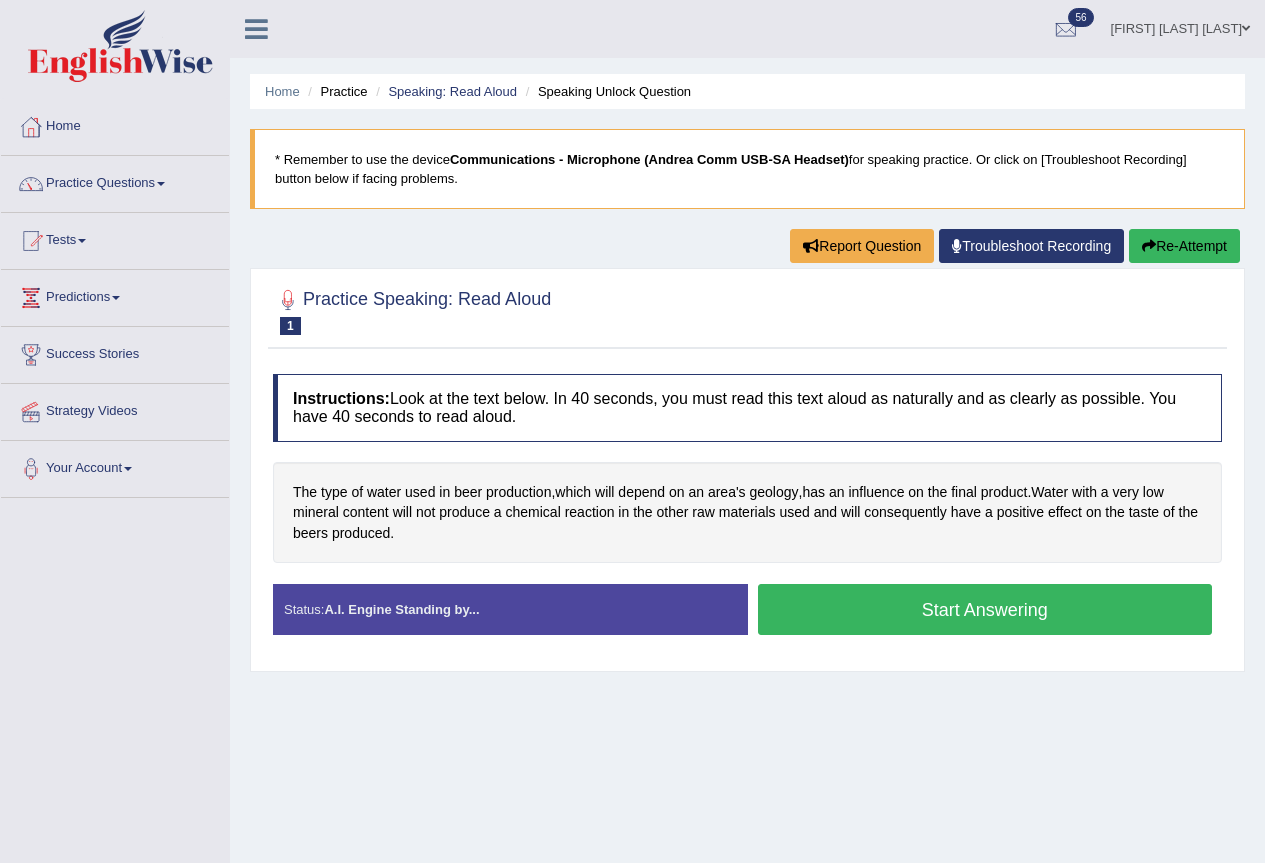 scroll, scrollTop: 0, scrollLeft: 0, axis: both 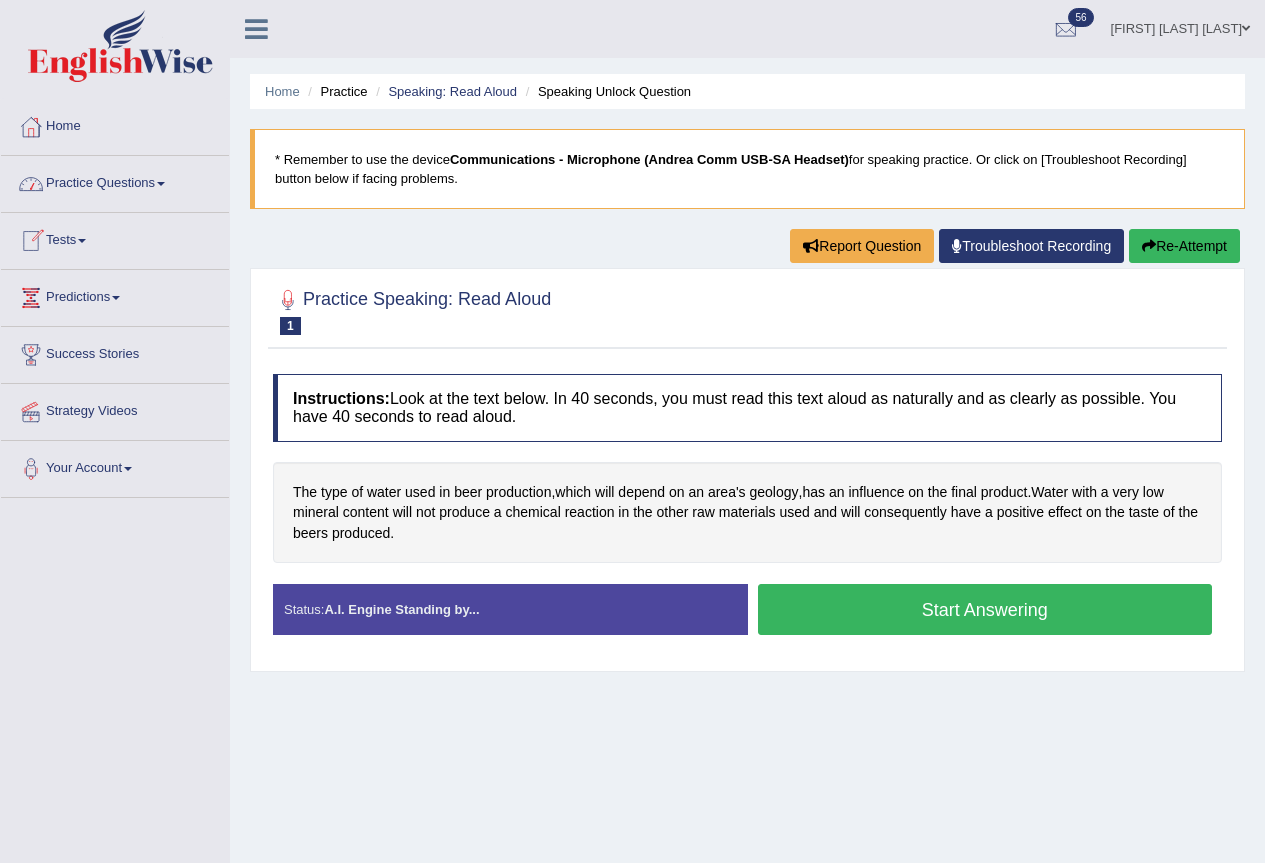 click on "Practice Questions" at bounding box center [115, 181] 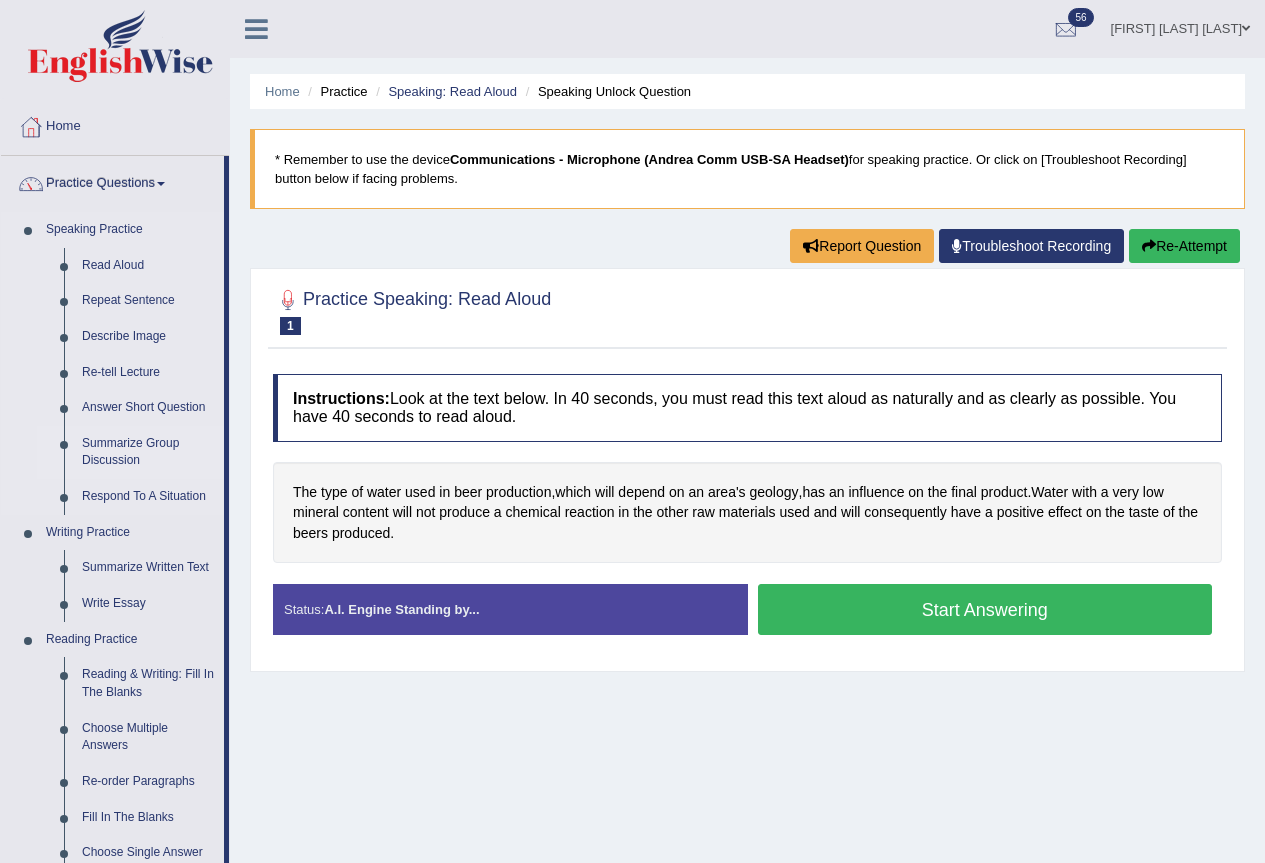 click on "Summarize Group Discussion" at bounding box center [148, 452] 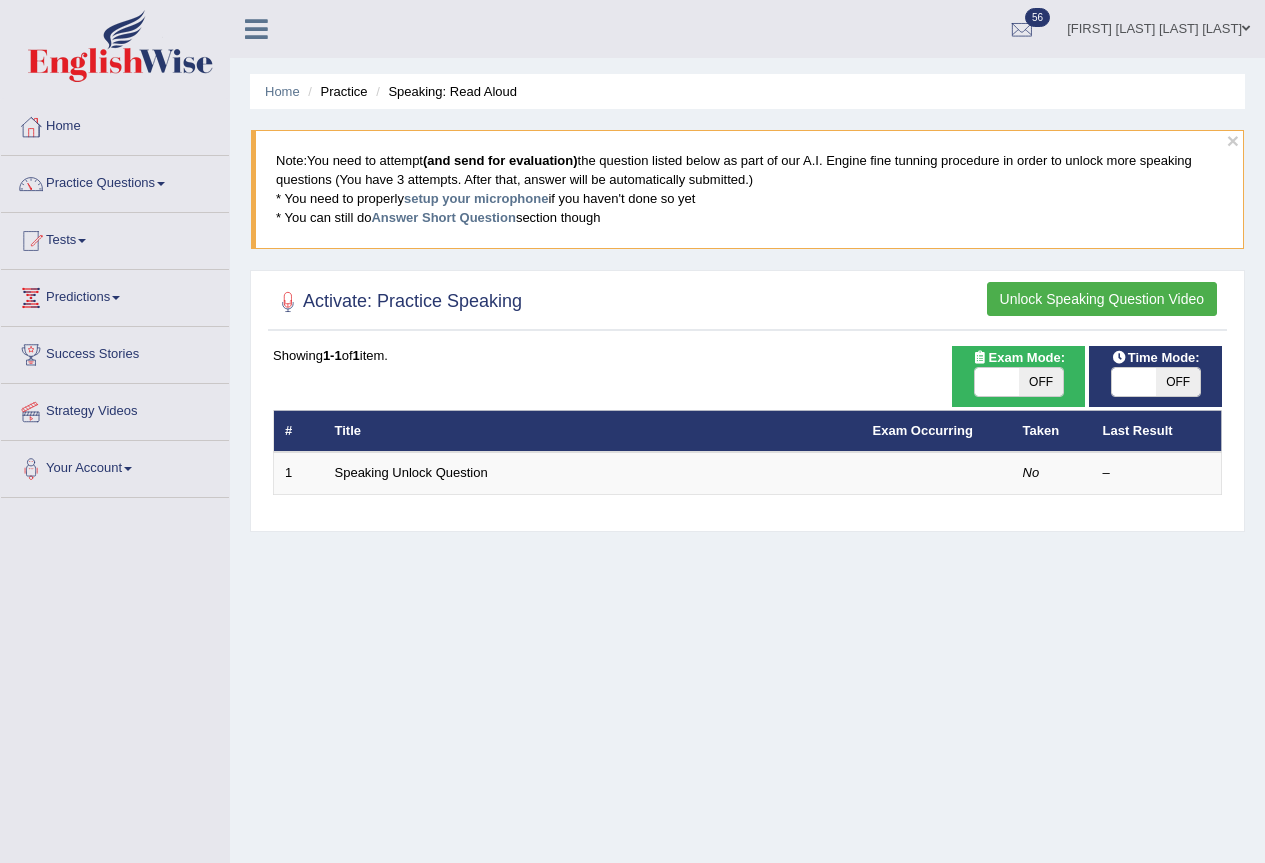scroll, scrollTop: 0, scrollLeft: 0, axis: both 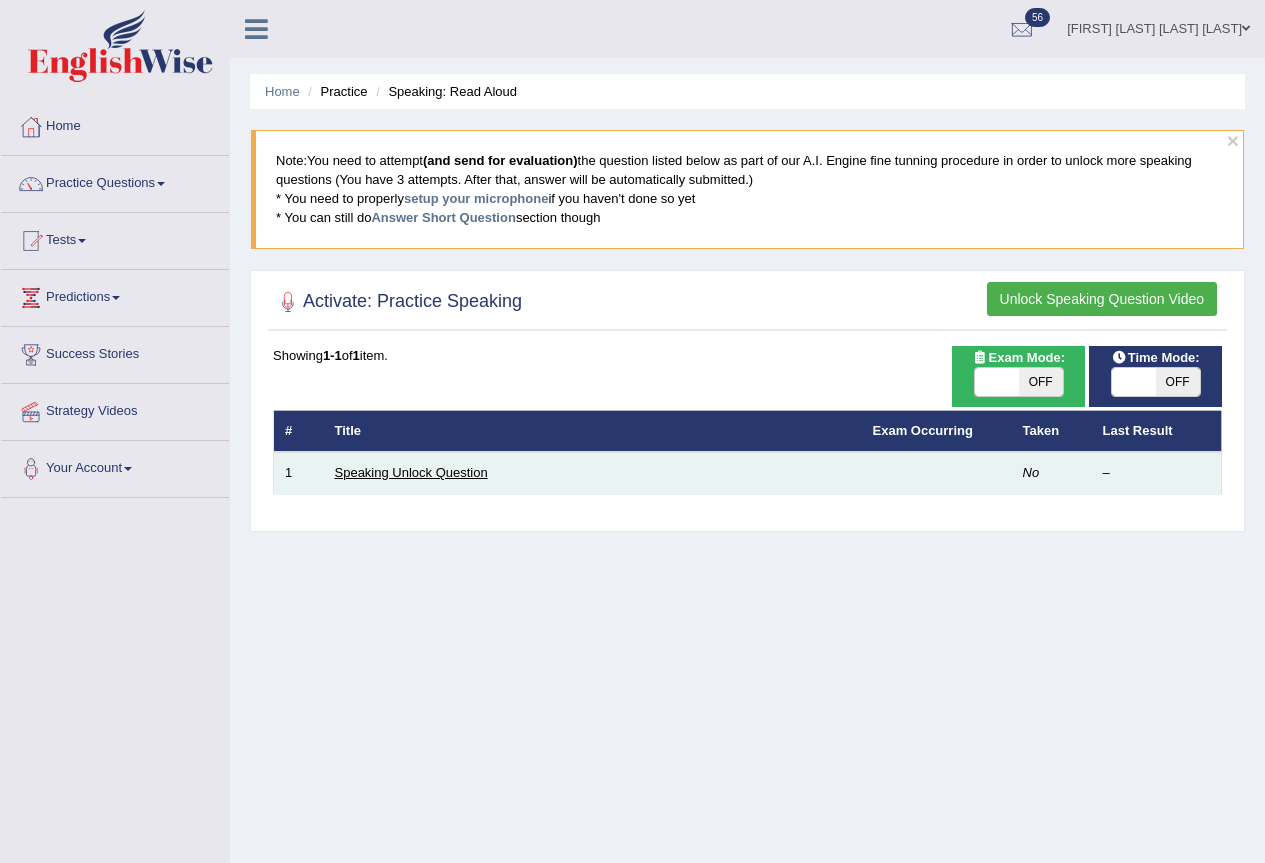 click on "Speaking Unlock Question" at bounding box center (411, 472) 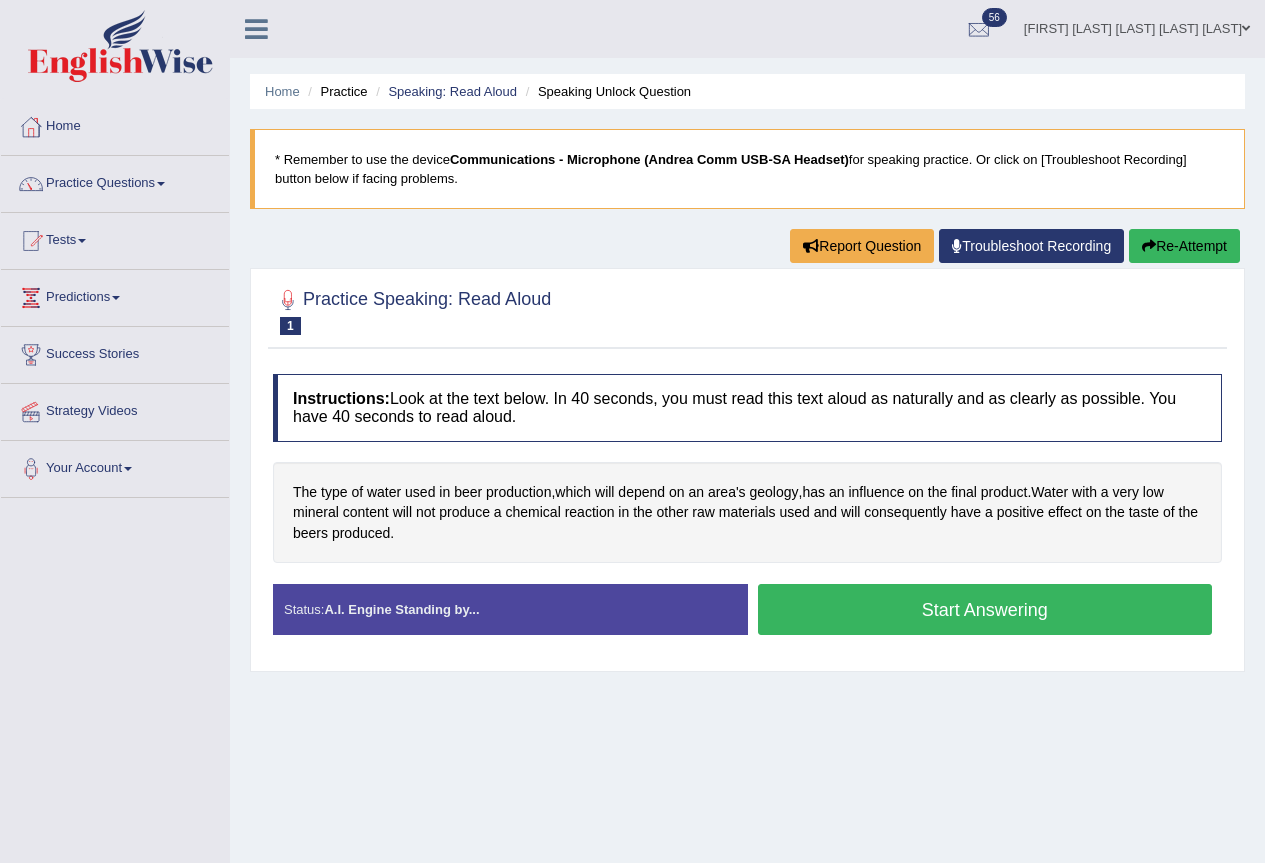 scroll, scrollTop: 0, scrollLeft: 0, axis: both 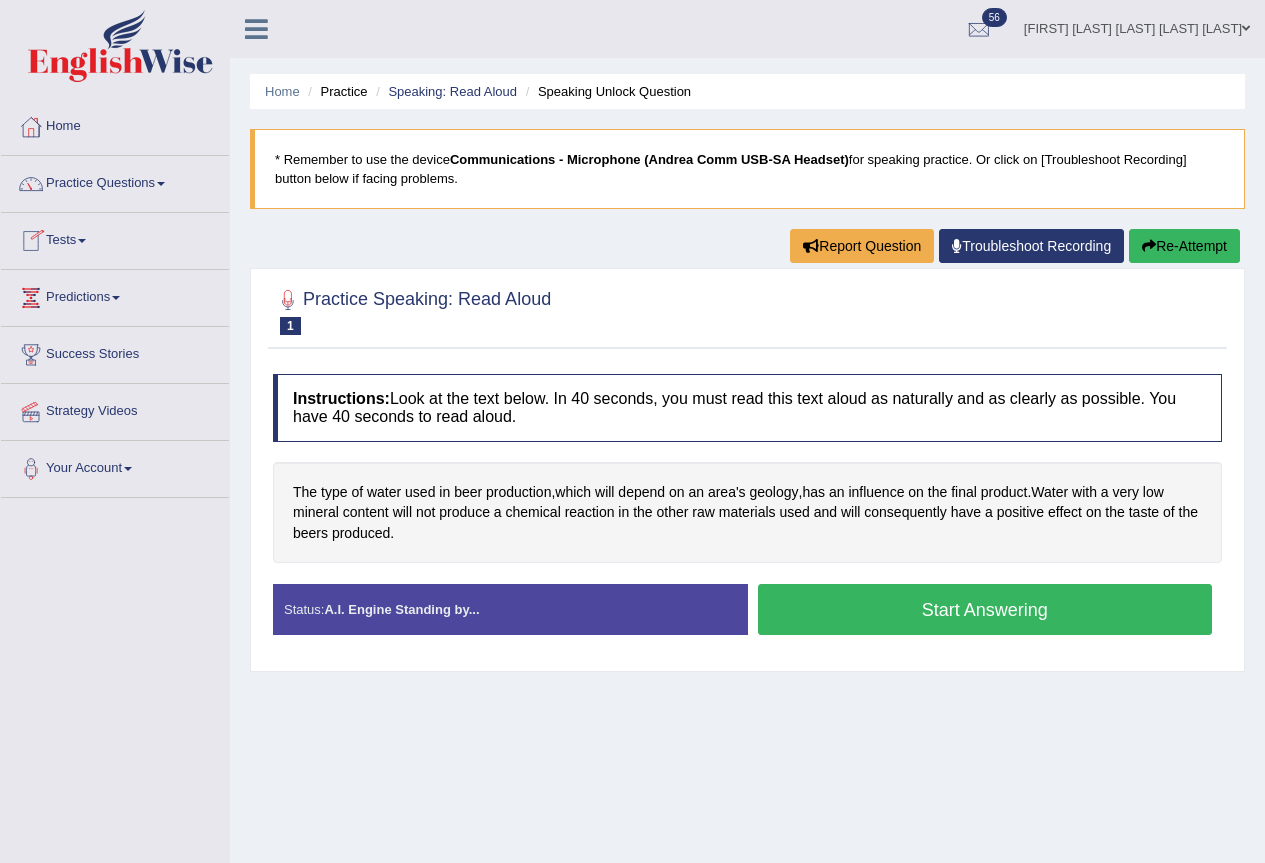 click on "Practice Questions" at bounding box center [115, 181] 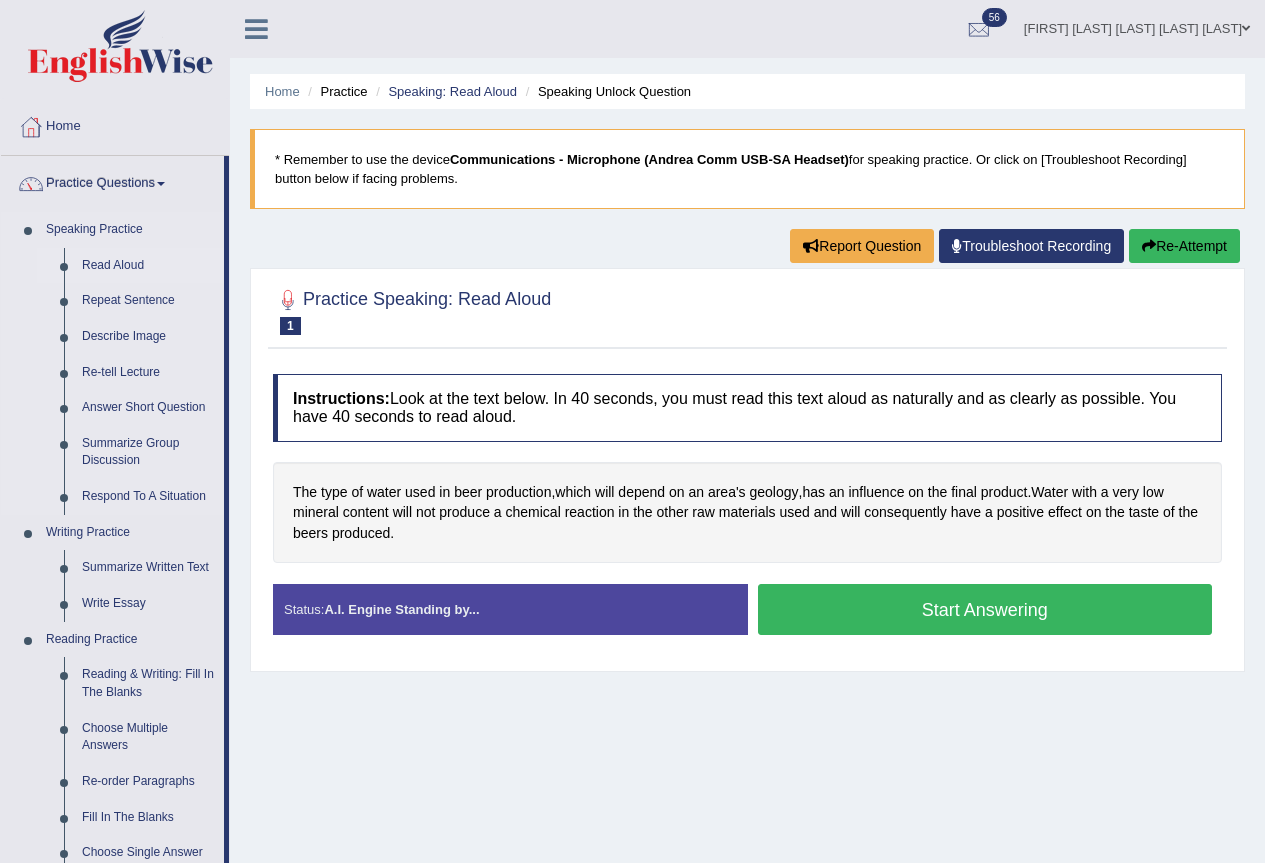 click on "Read Aloud" at bounding box center [148, 266] 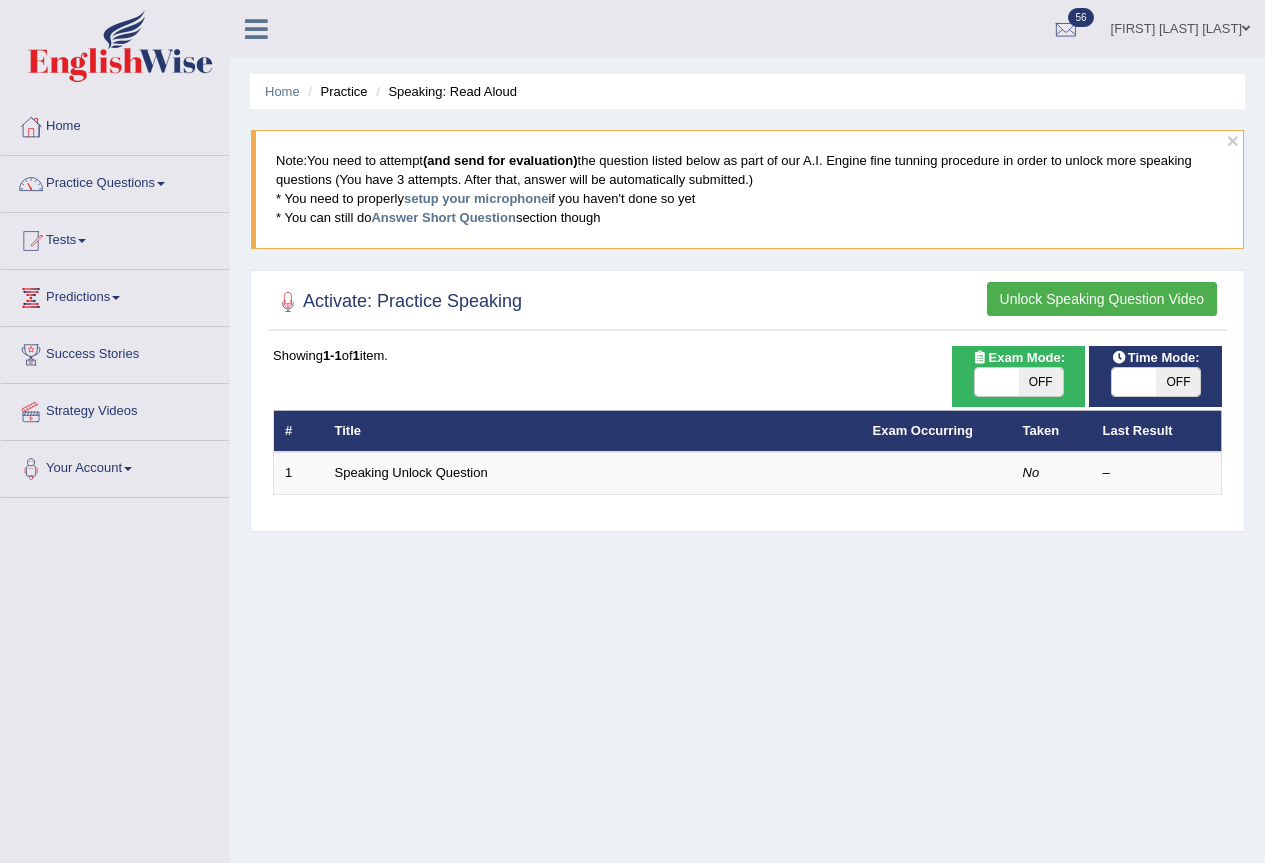 scroll, scrollTop: 0, scrollLeft: 0, axis: both 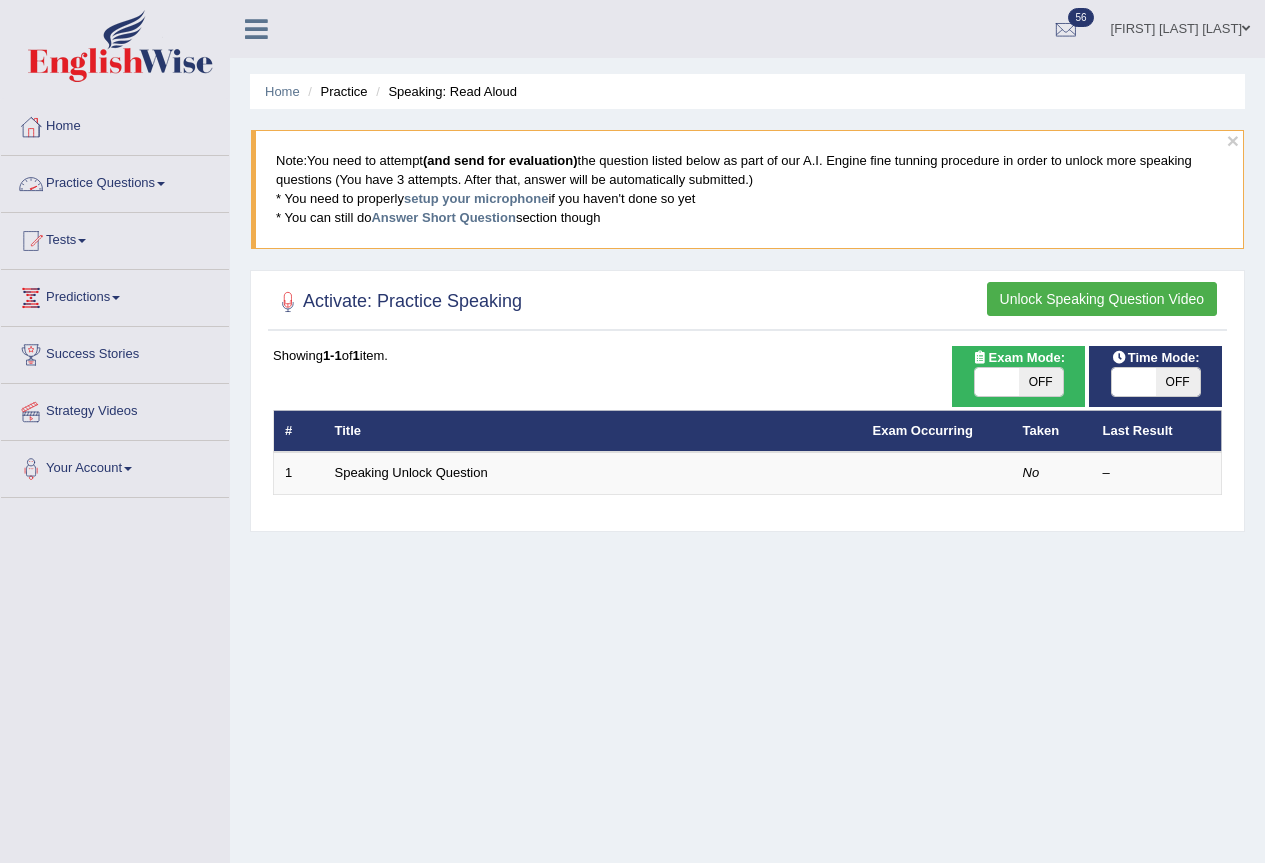 click on "Practice Questions" at bounding box center [115, 181] 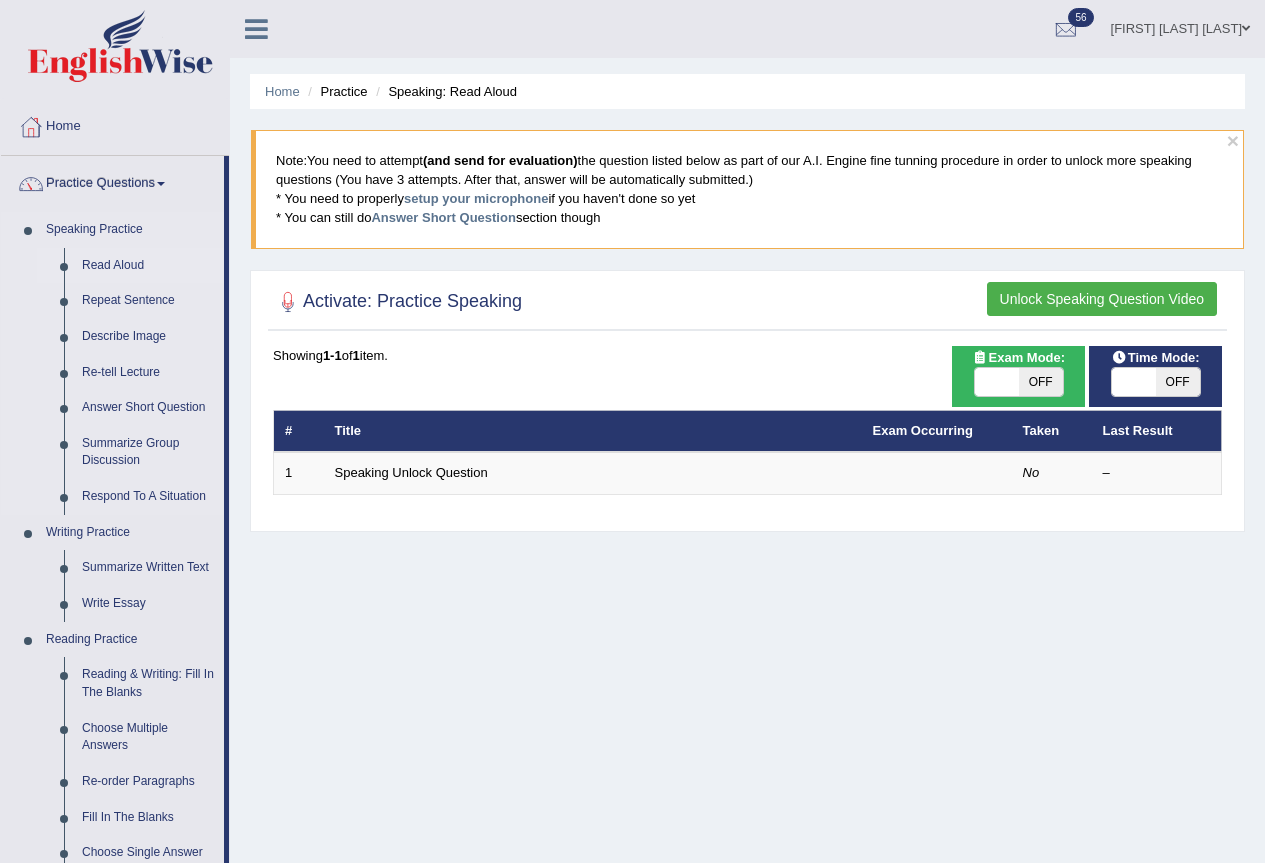 click on "Read Aloud" at bounding box center [148, 266] 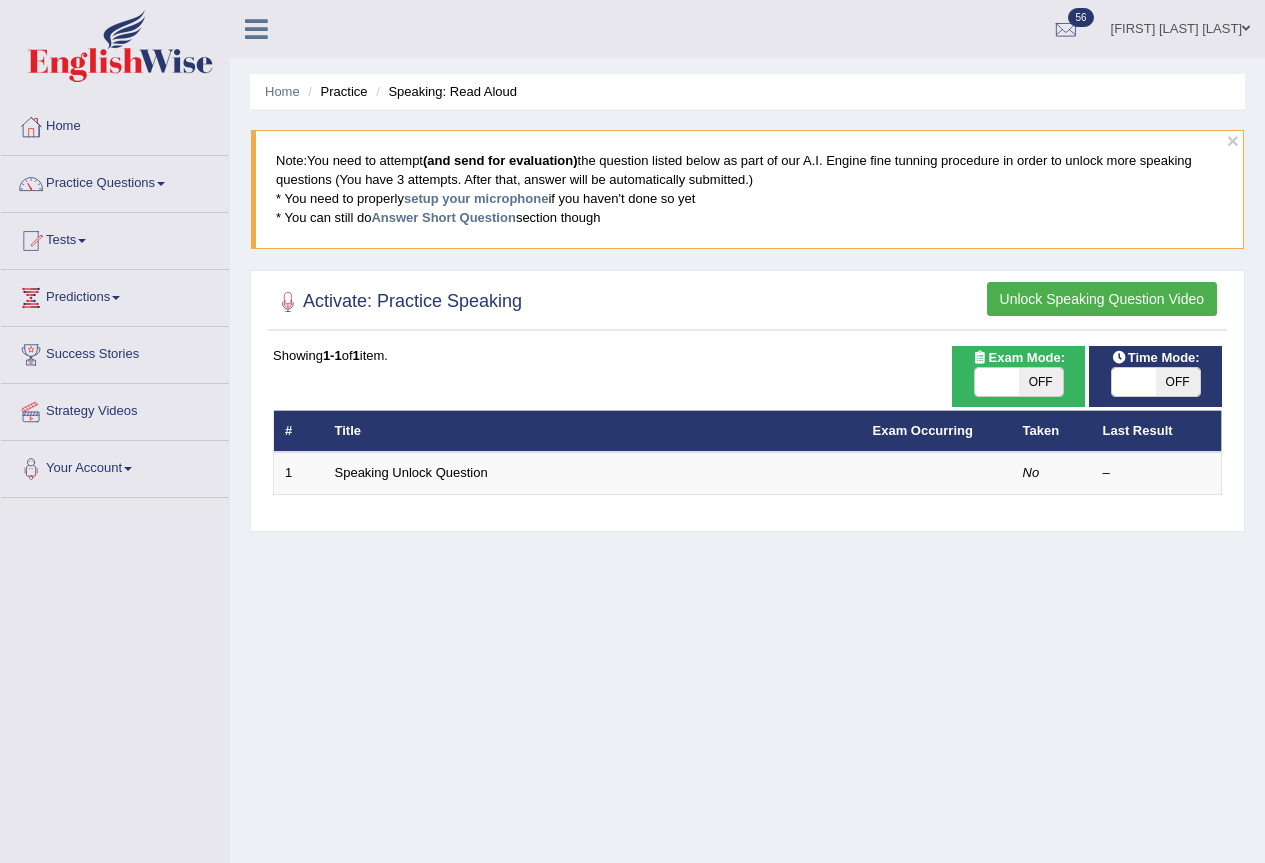 scroll, scrollTop: 0, scrollLeft: 0, axis: both 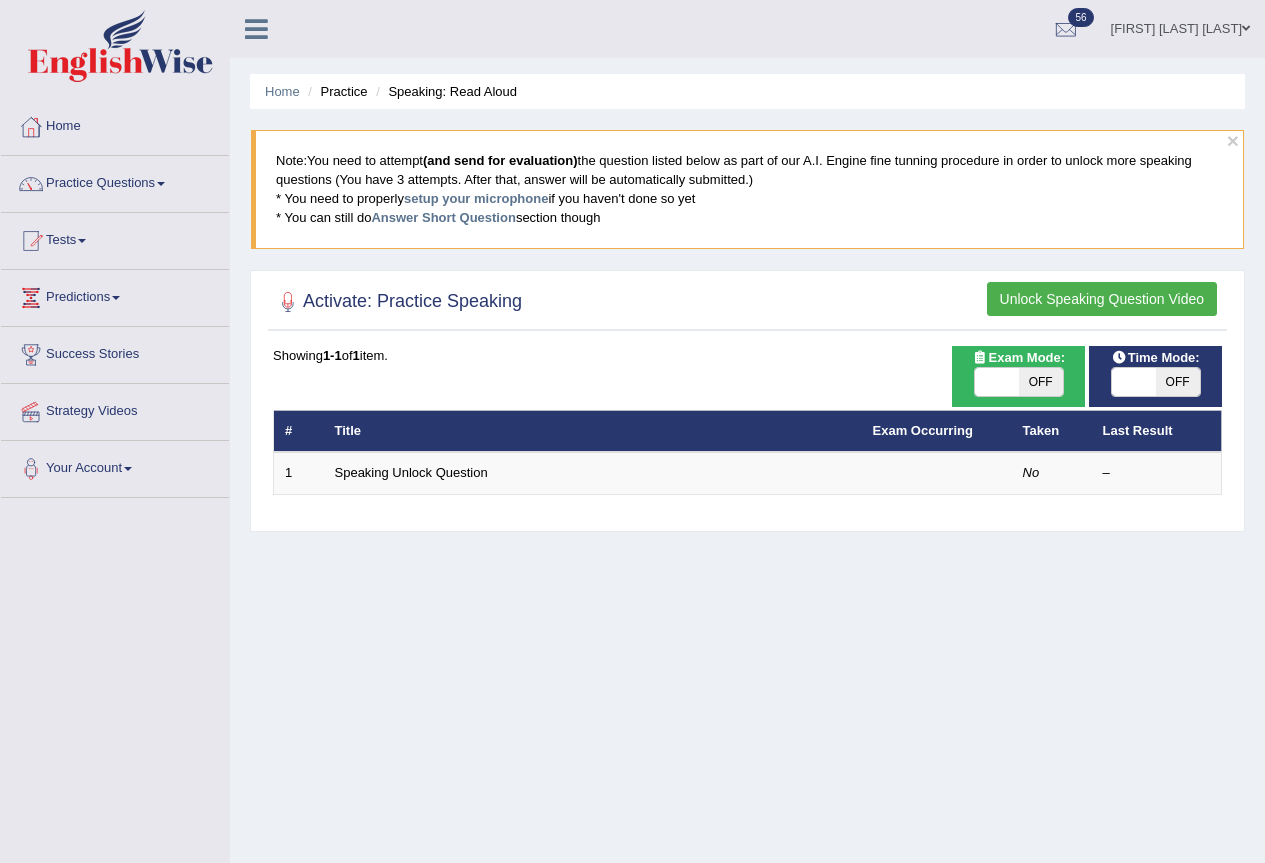 click on "OFF" at bounding box center [1041, 382] 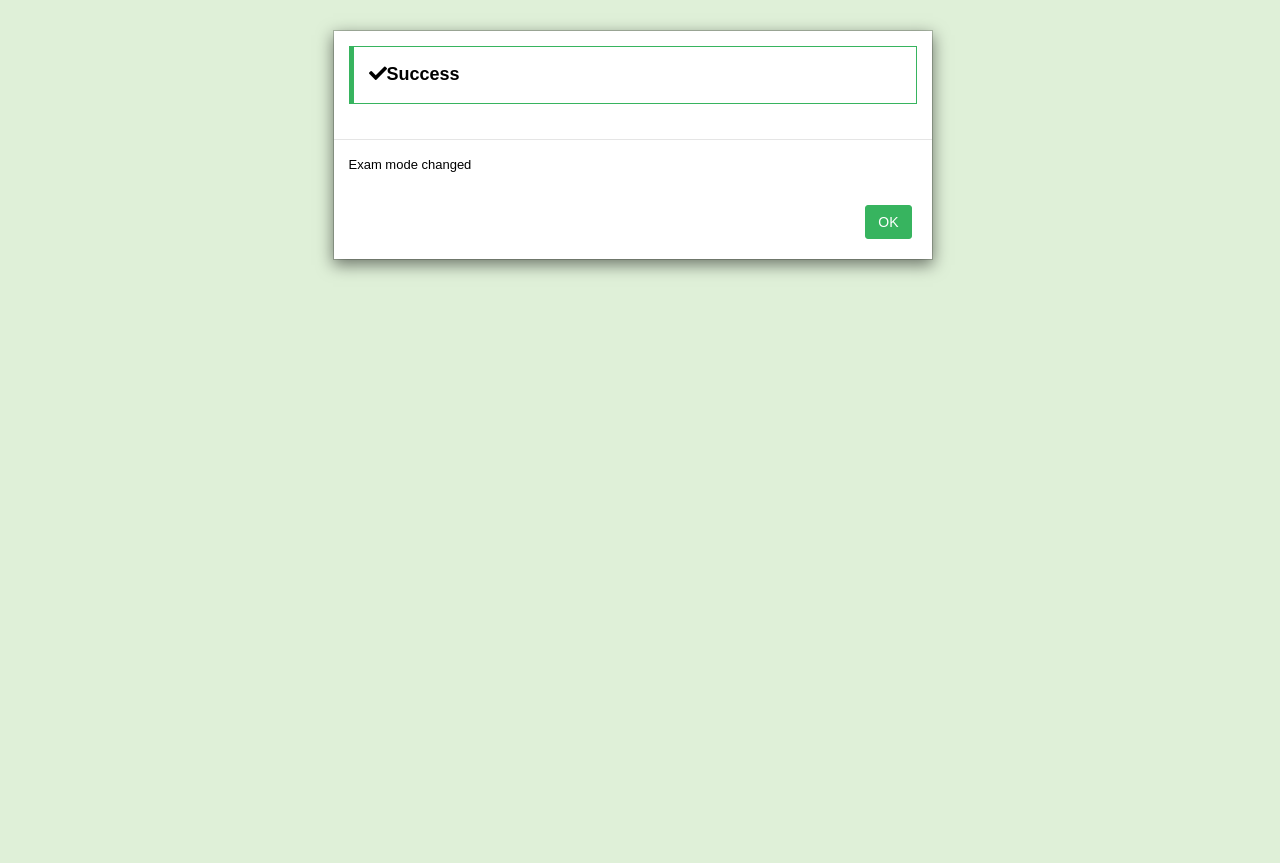 click on "OK" at bounding box center [888, 222] 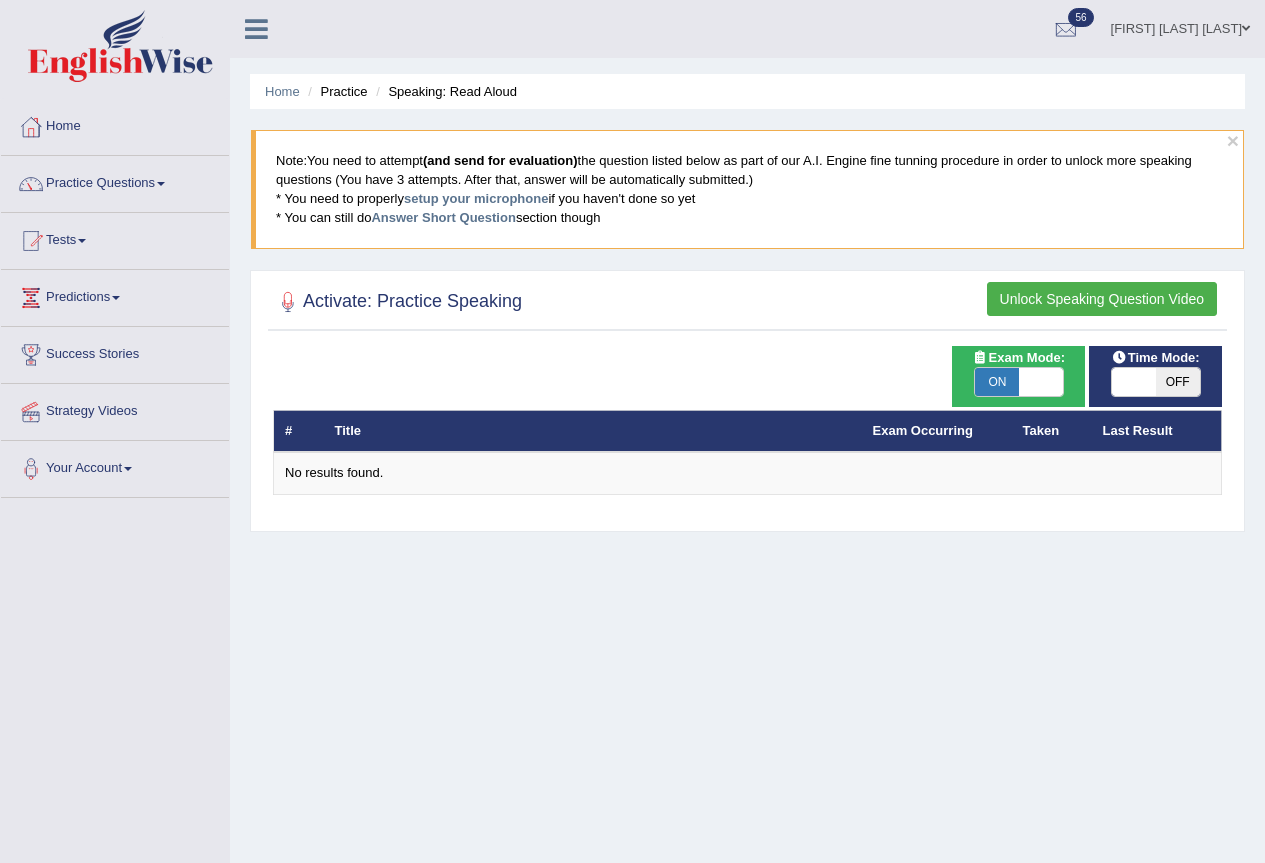 scroll, scrollTop: 0, scrollLeft: 0, axis: both 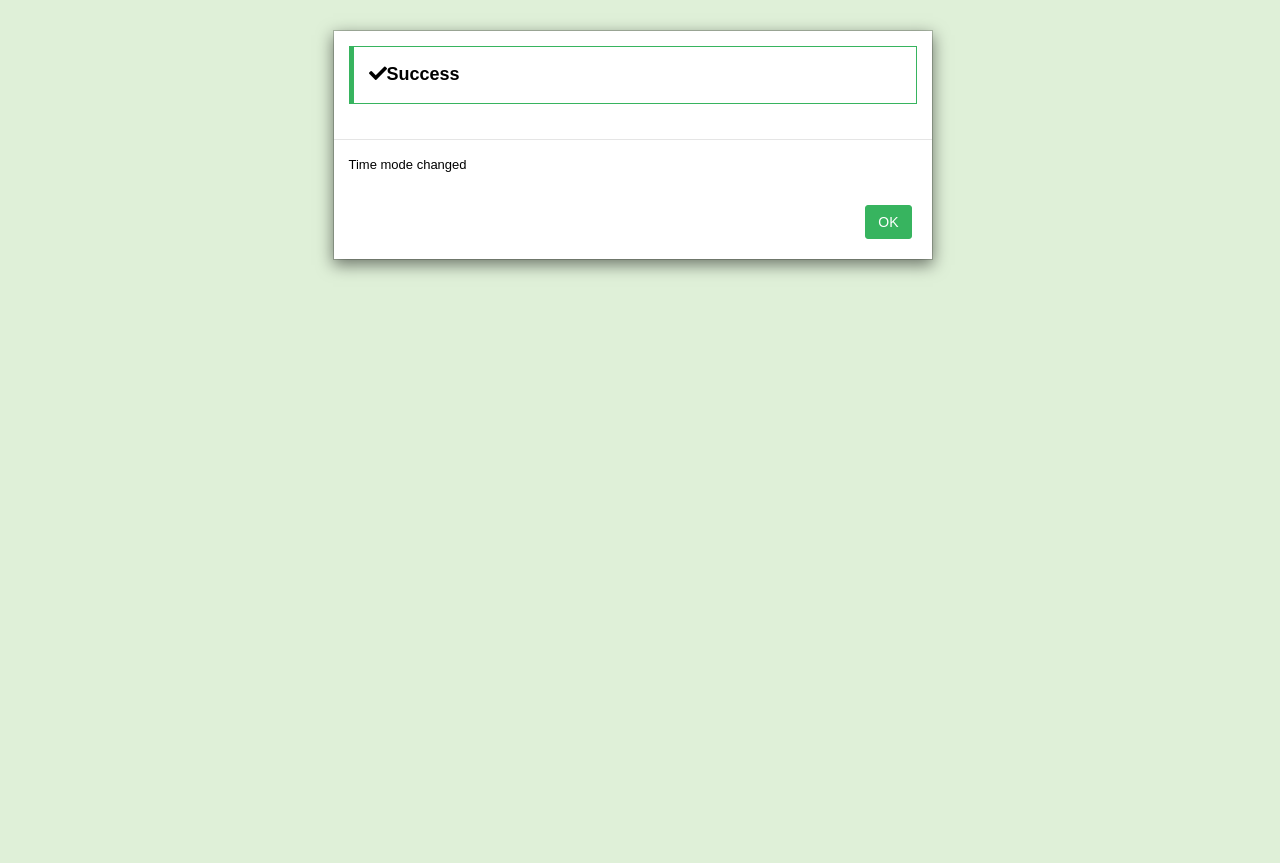 click on "OK" at bounding box center (888, 222) 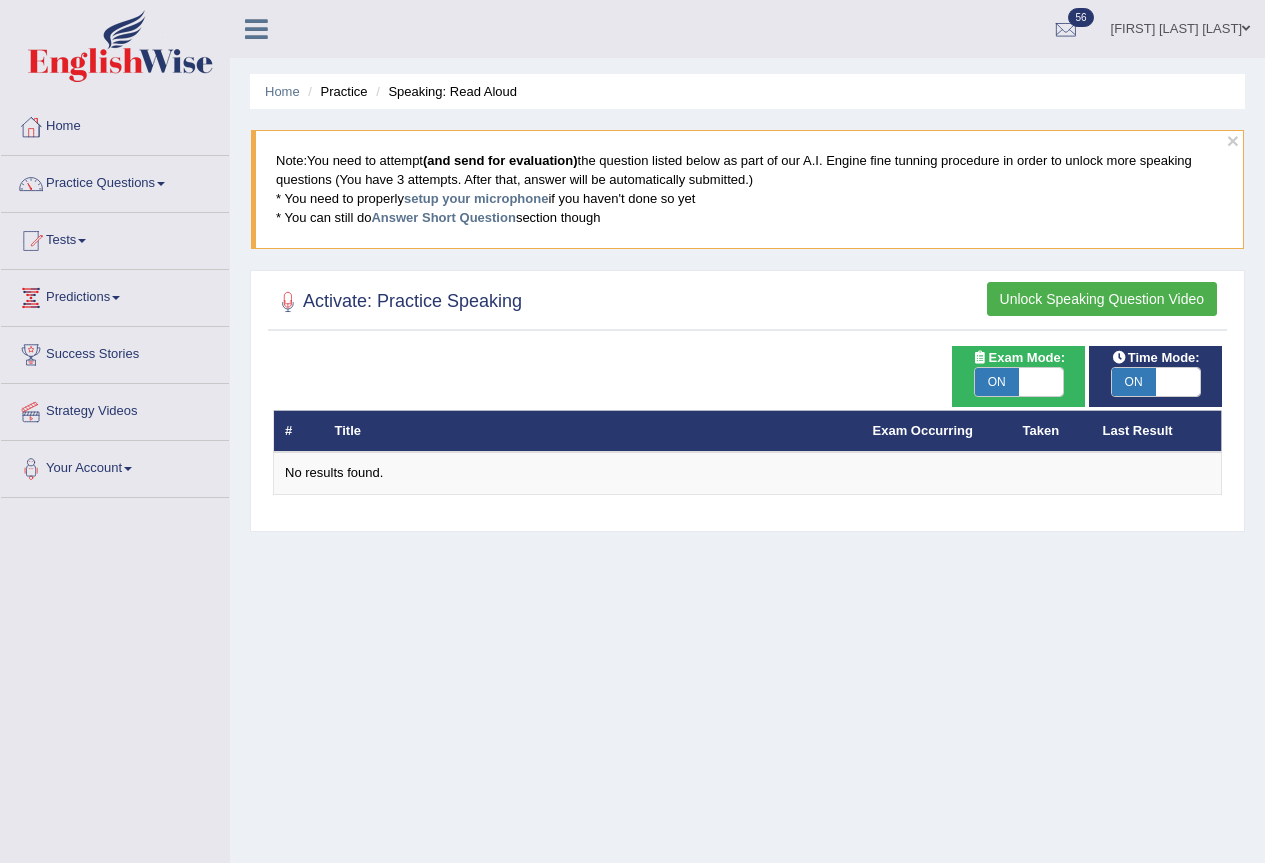click on "ON" at bounding box center (997, 382) 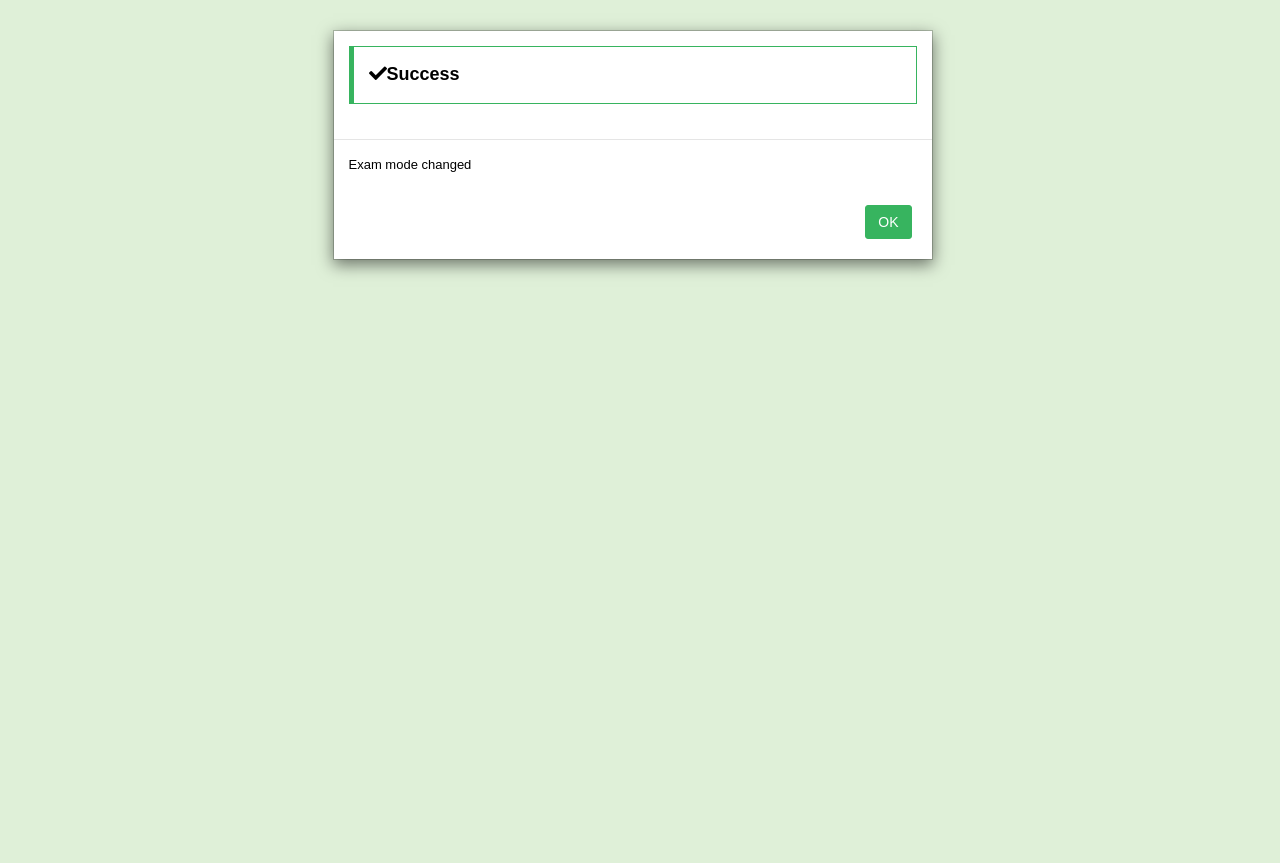 click on "OK" at bounding box center (888, 222) 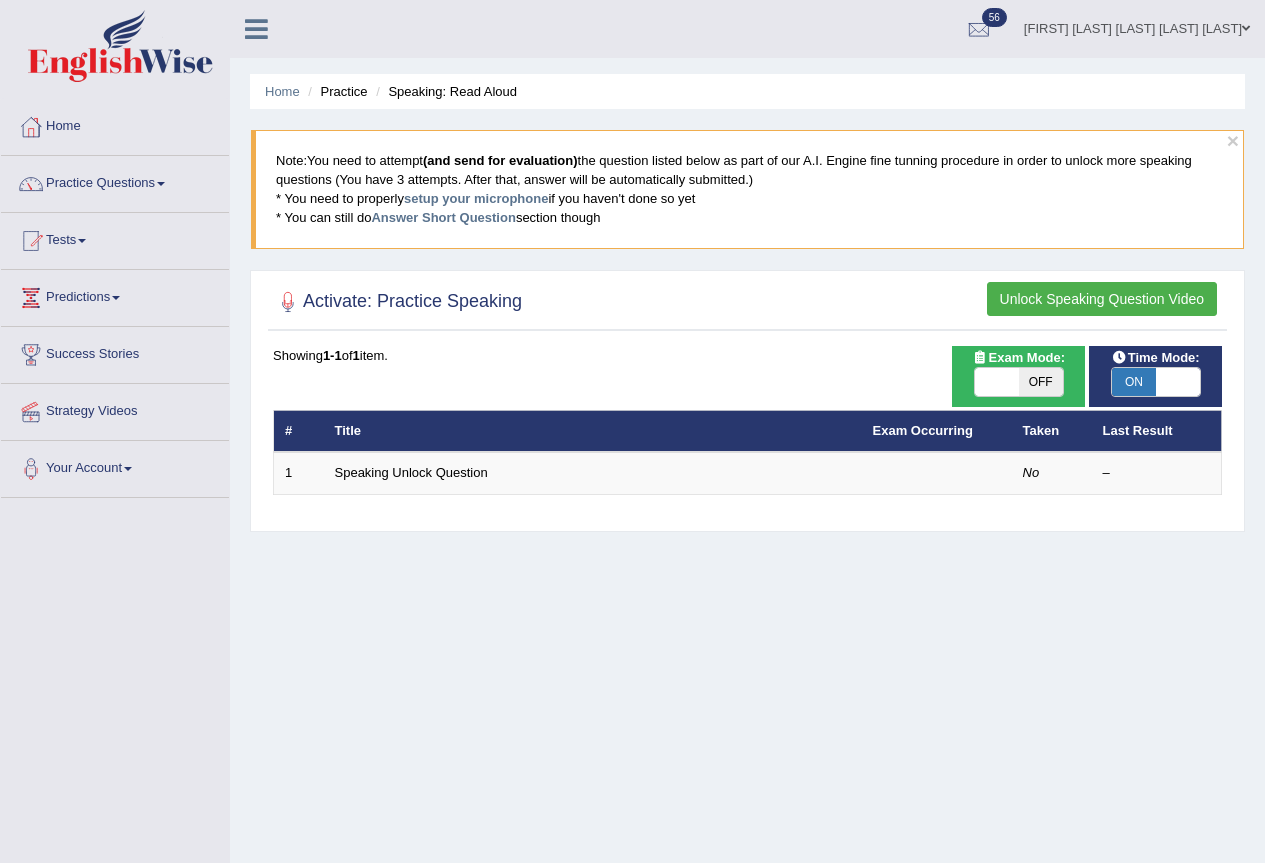 scroll, scrollTop: 0, scrollLeft: 0, axis: both 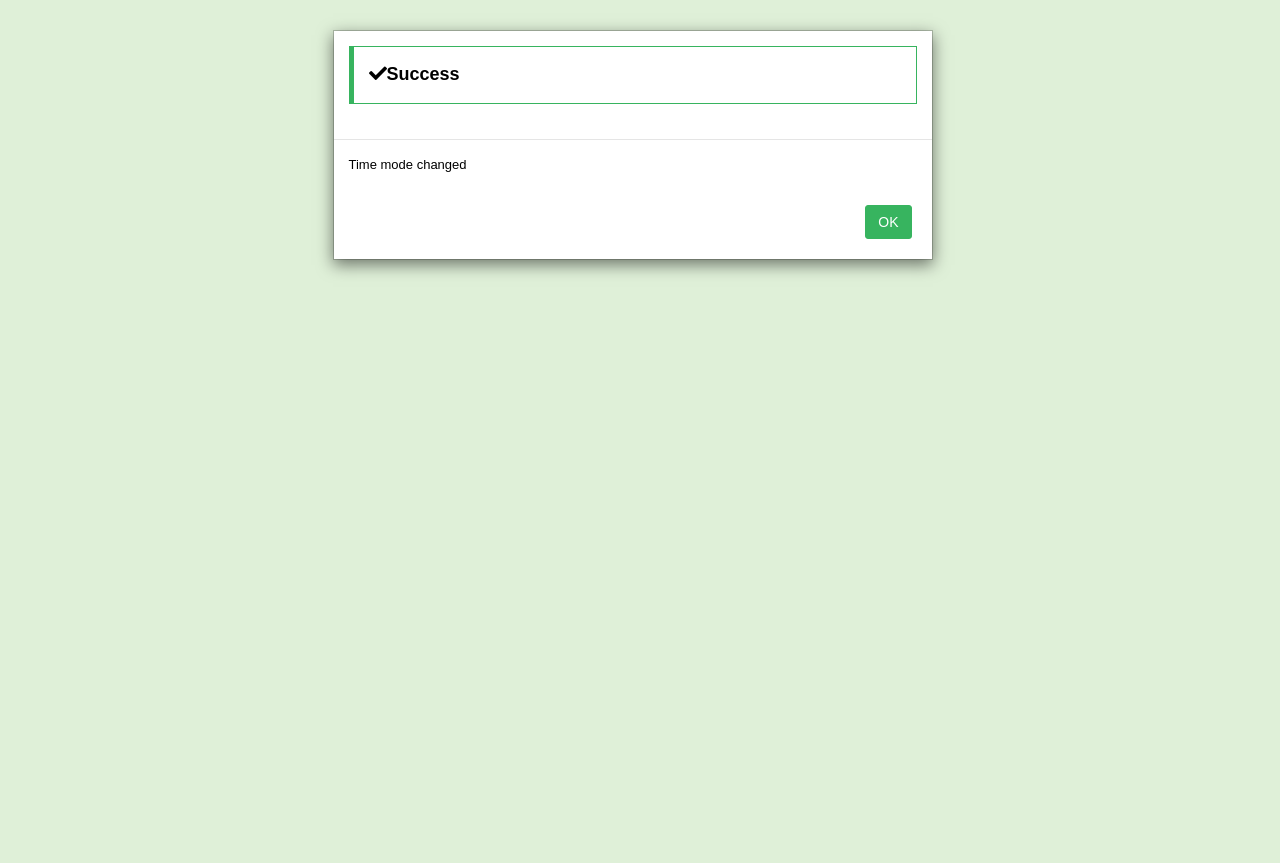 click on "OK" at bounding box center (888, 222) 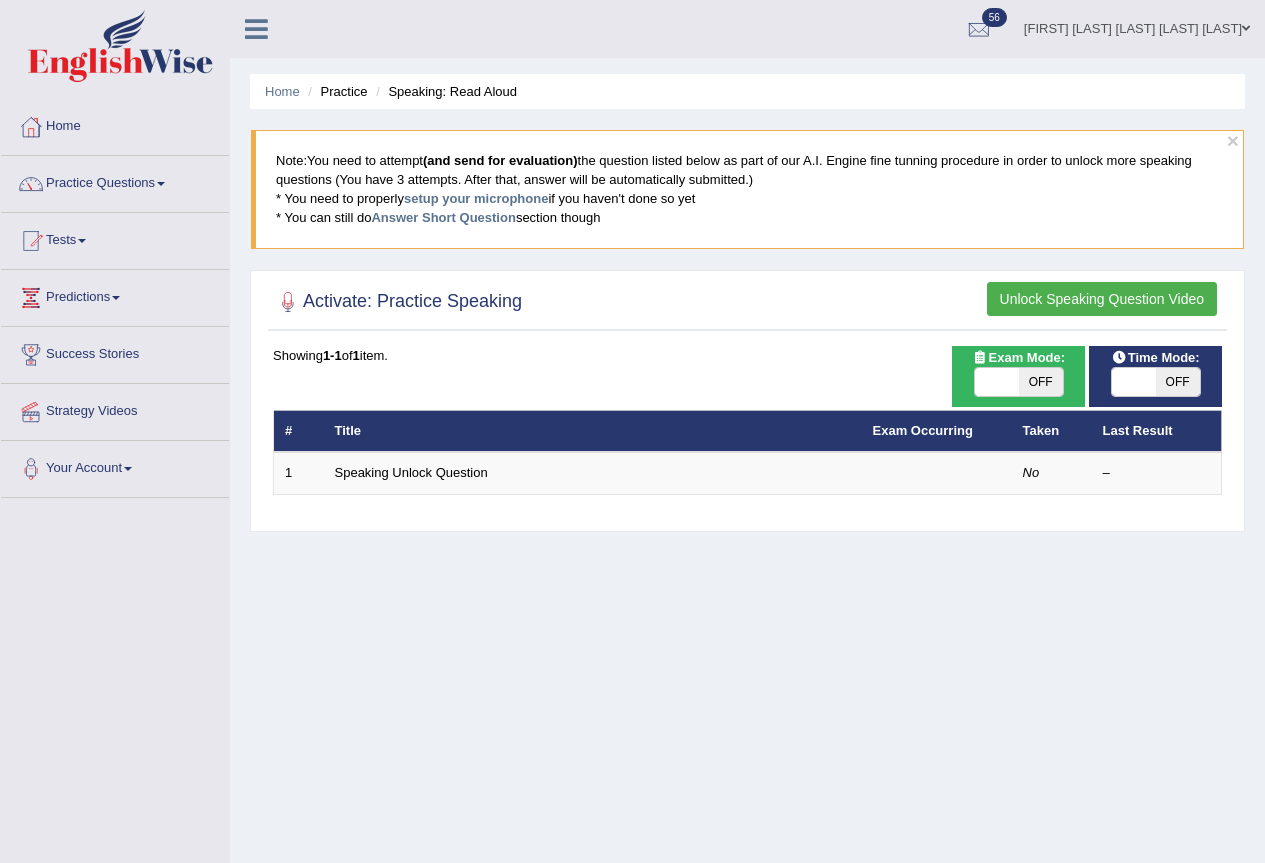 click on "Tests" at bounding box center (115, 238) 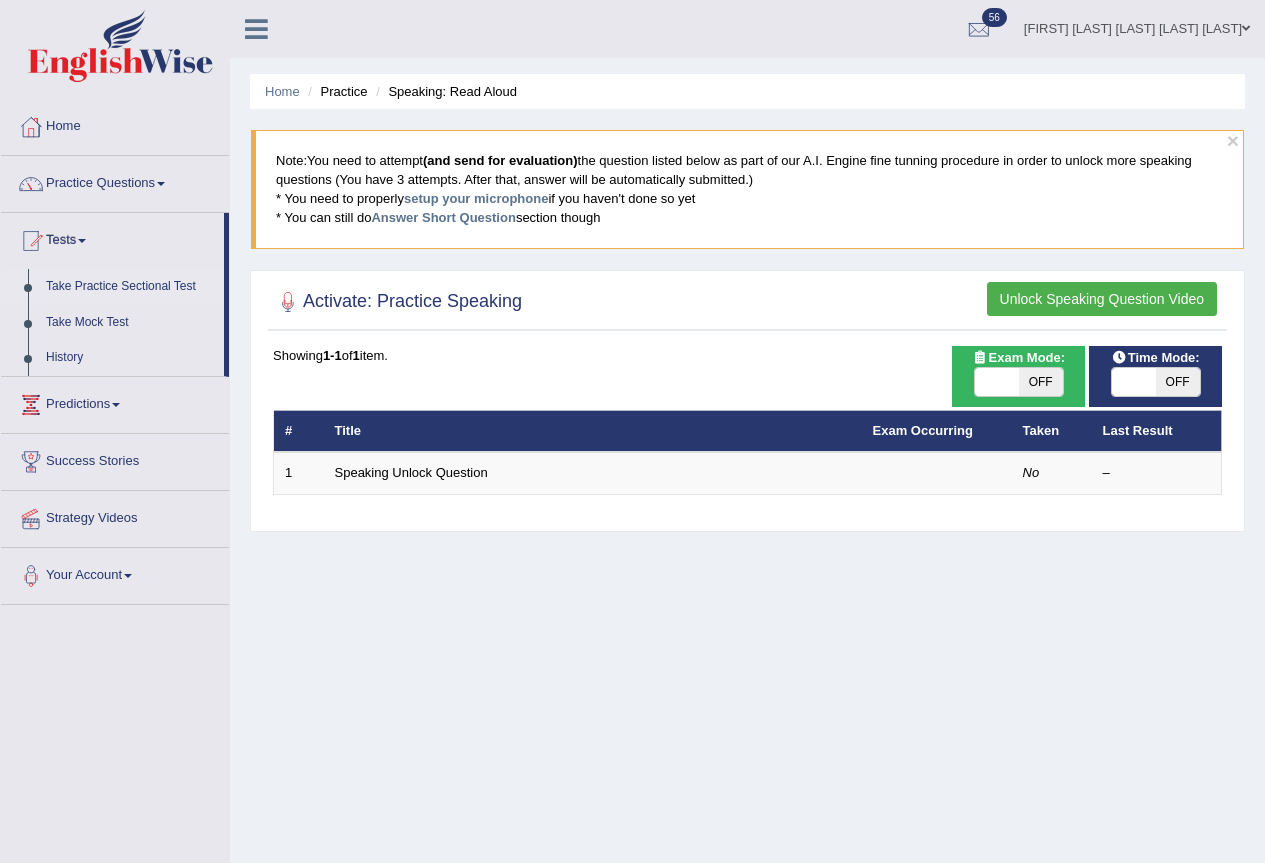 click on "Take Practice Sectional Test" at bounding box center (130, 287) 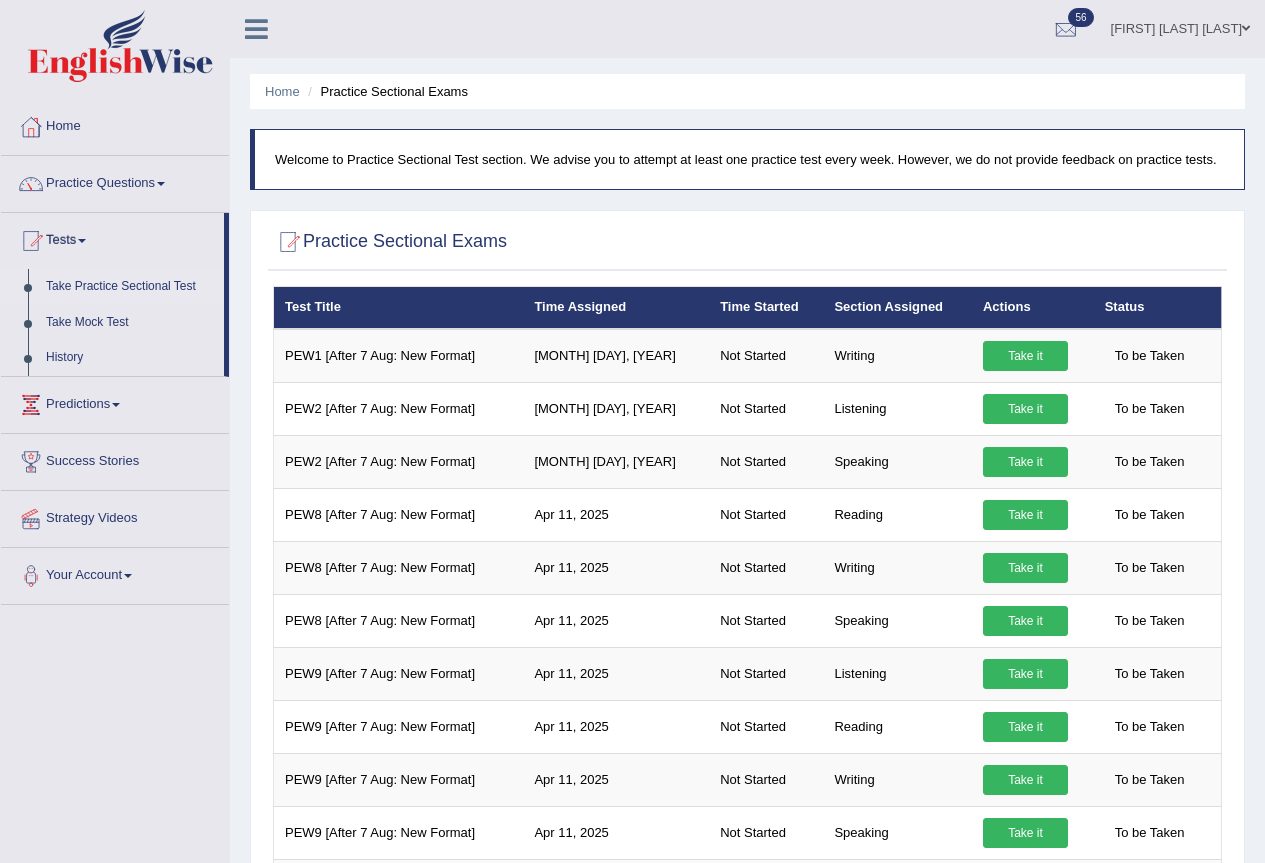 scroll, scrollTop: 0, scrollLeft: 0, axis: both 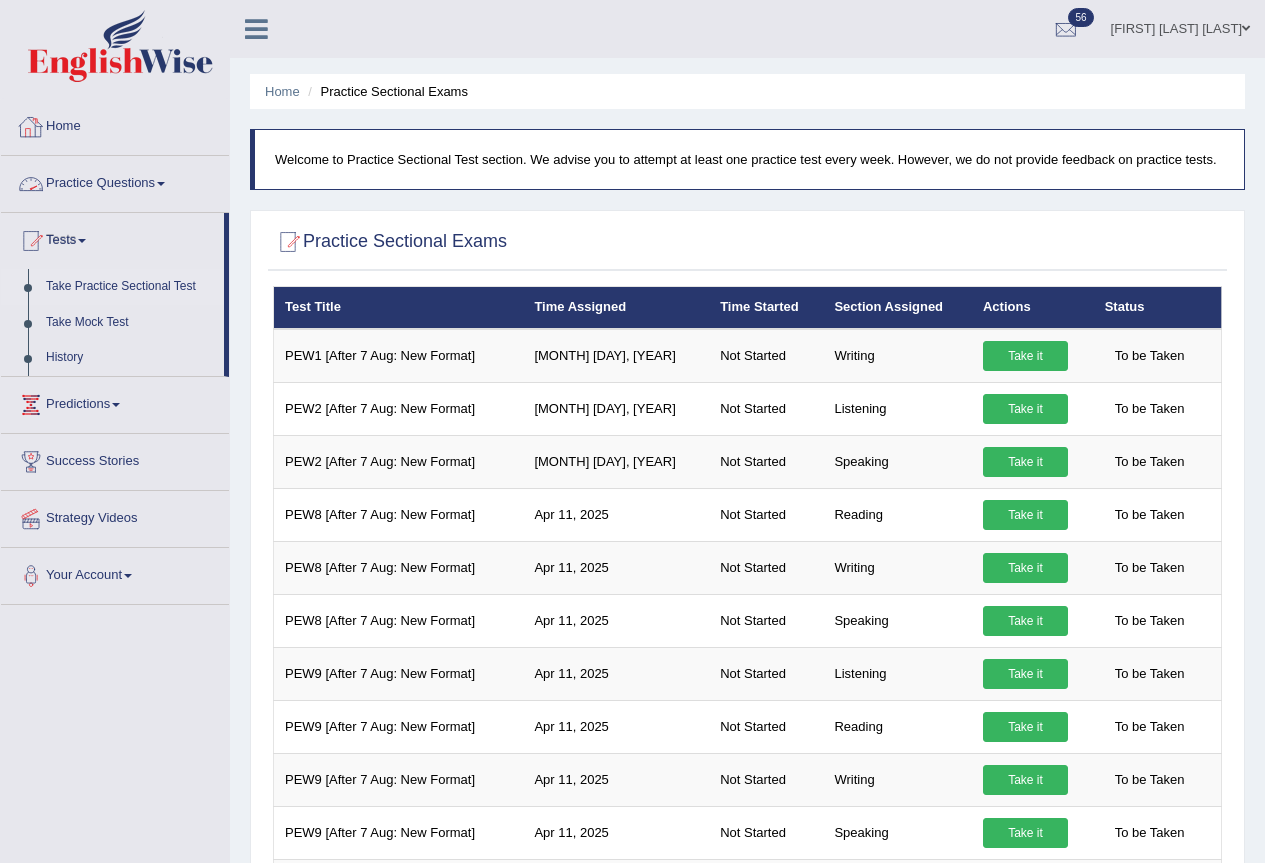 click on "Practice Questions" at bounding box center (115, 181) 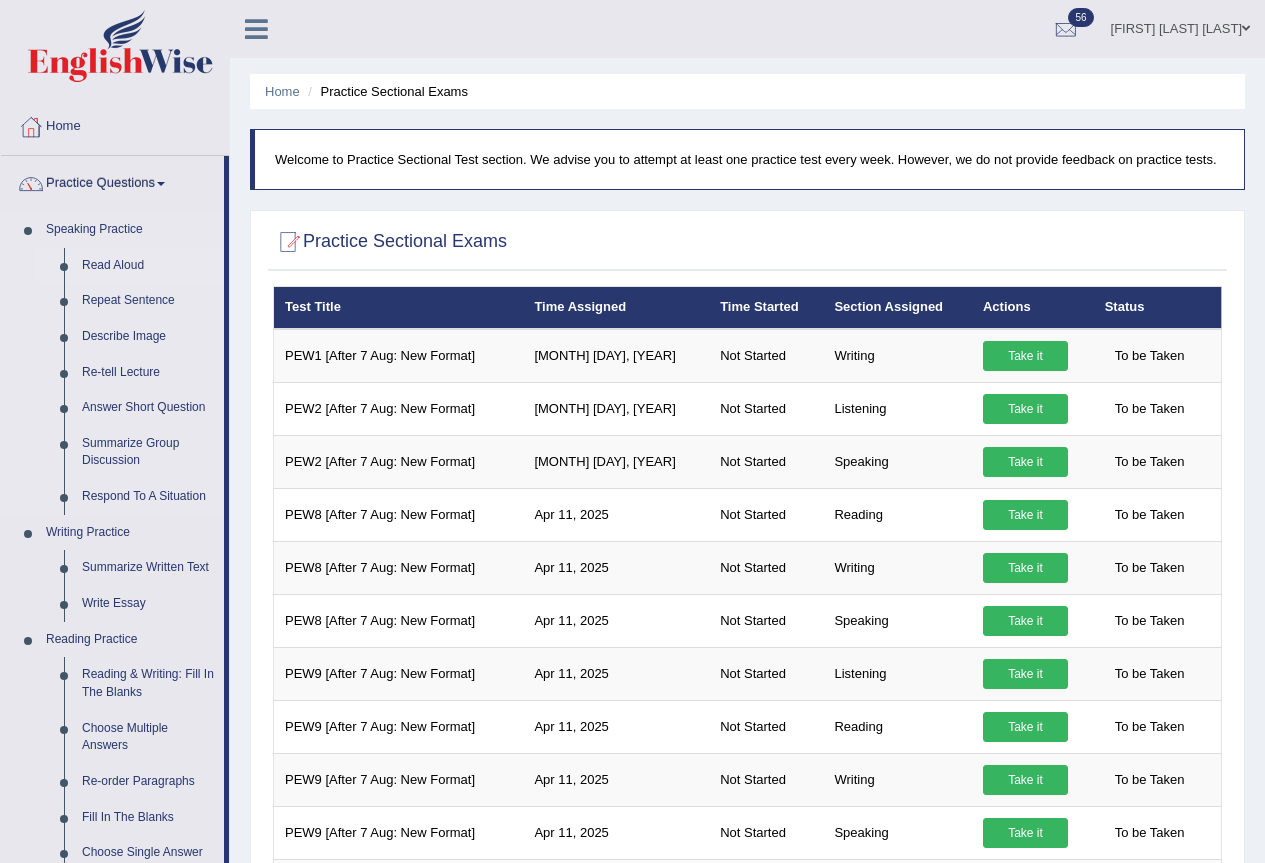 click on "Read Aloud" at bounding box center [148, 266] 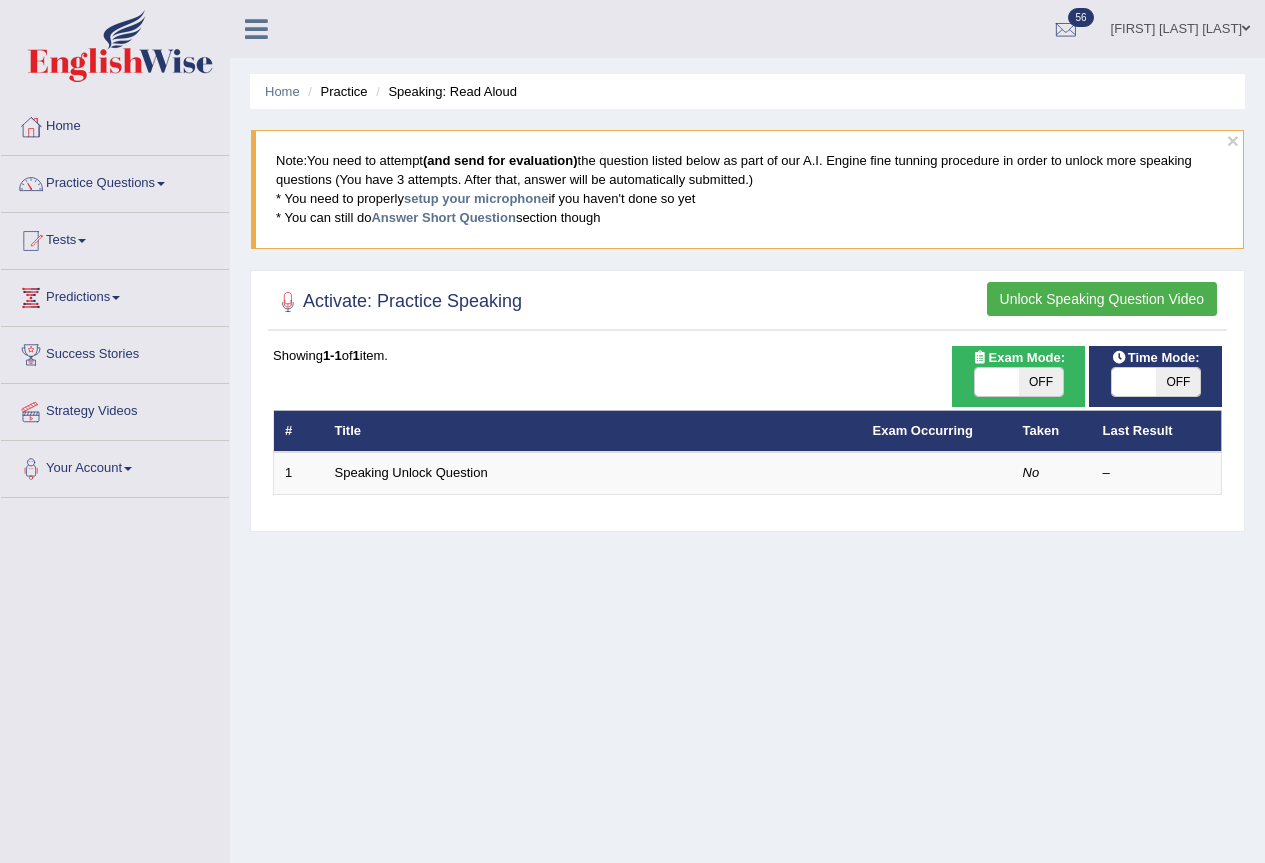 scroll, scrollTop: 0, scrollLeft: 0, axis: both 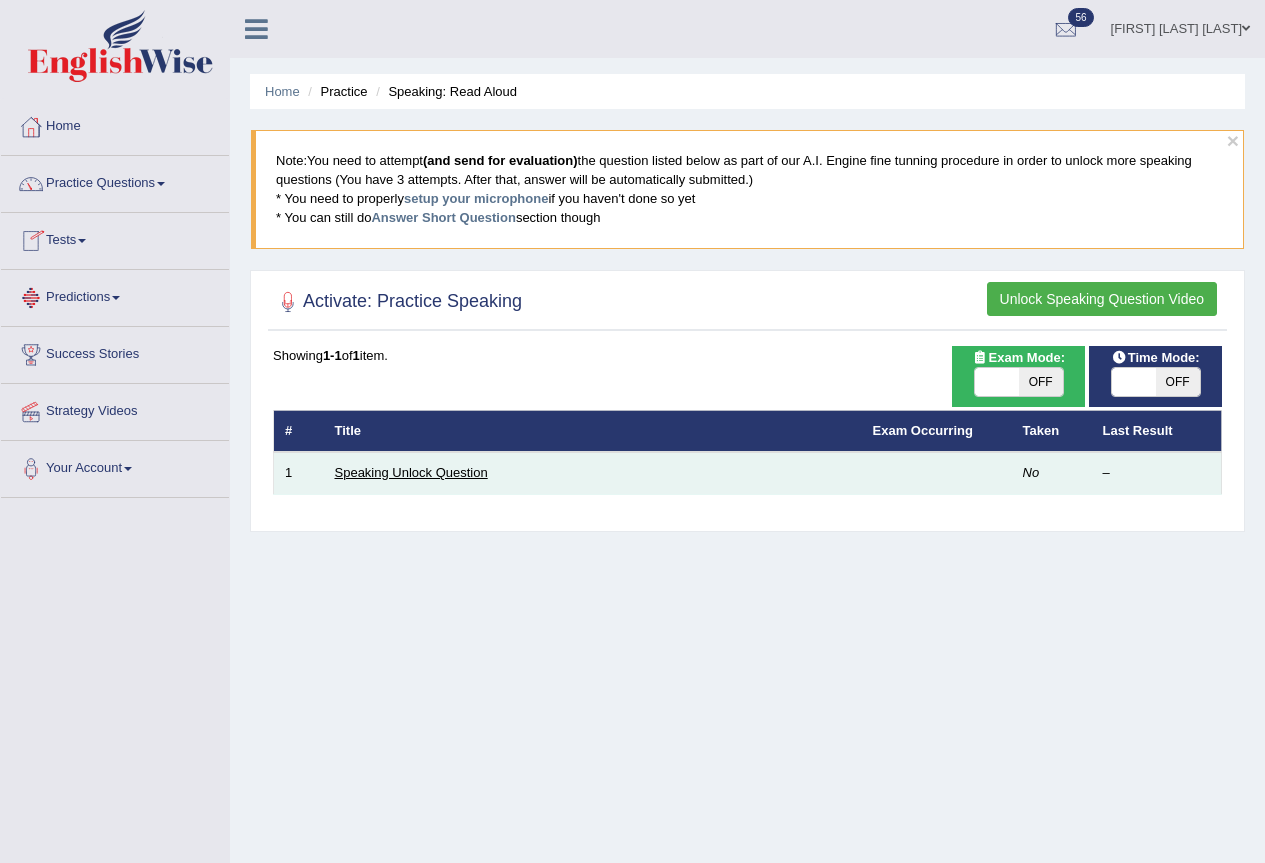 click on "Speaking Unlock Question" at bounding box center (411, 472) 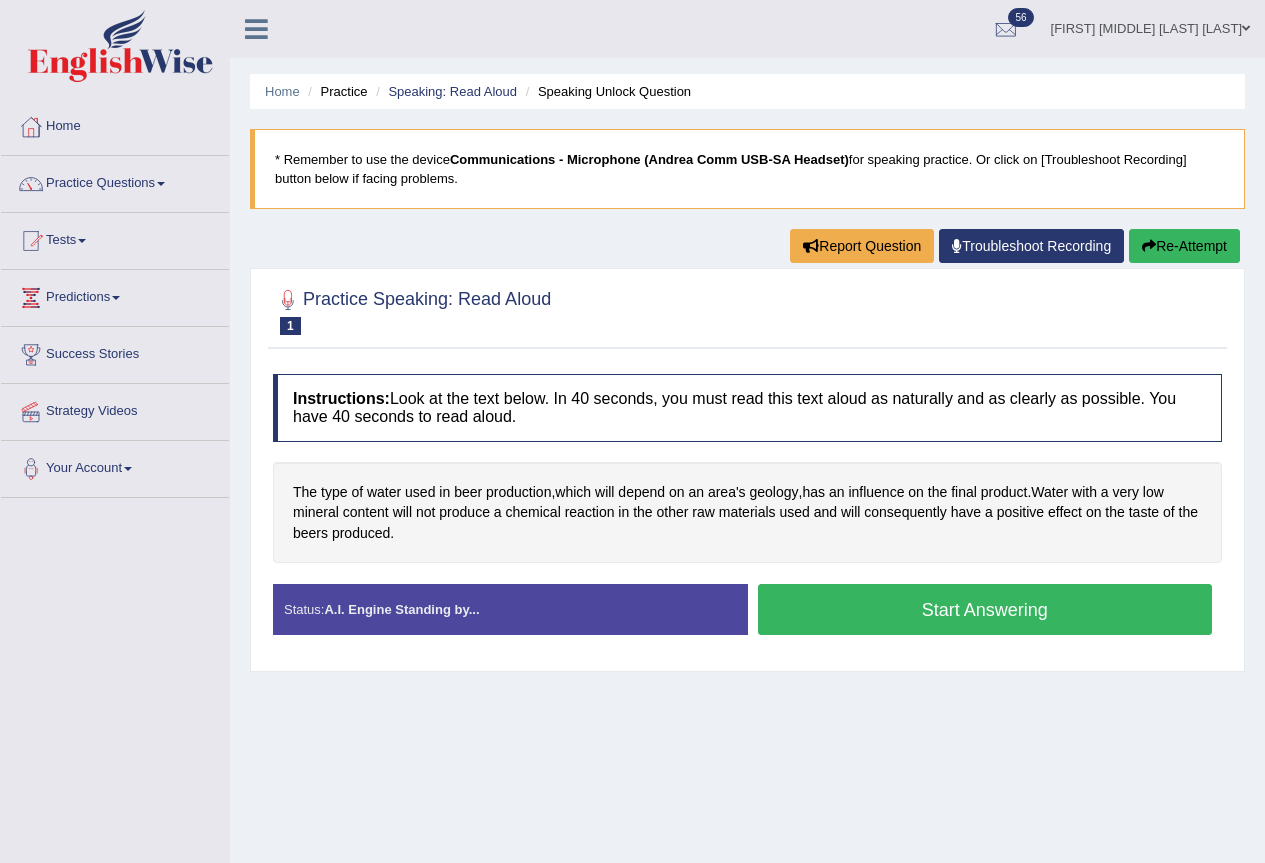 scroll, scrollTop: 0, scrollLeft: 0, axis: both 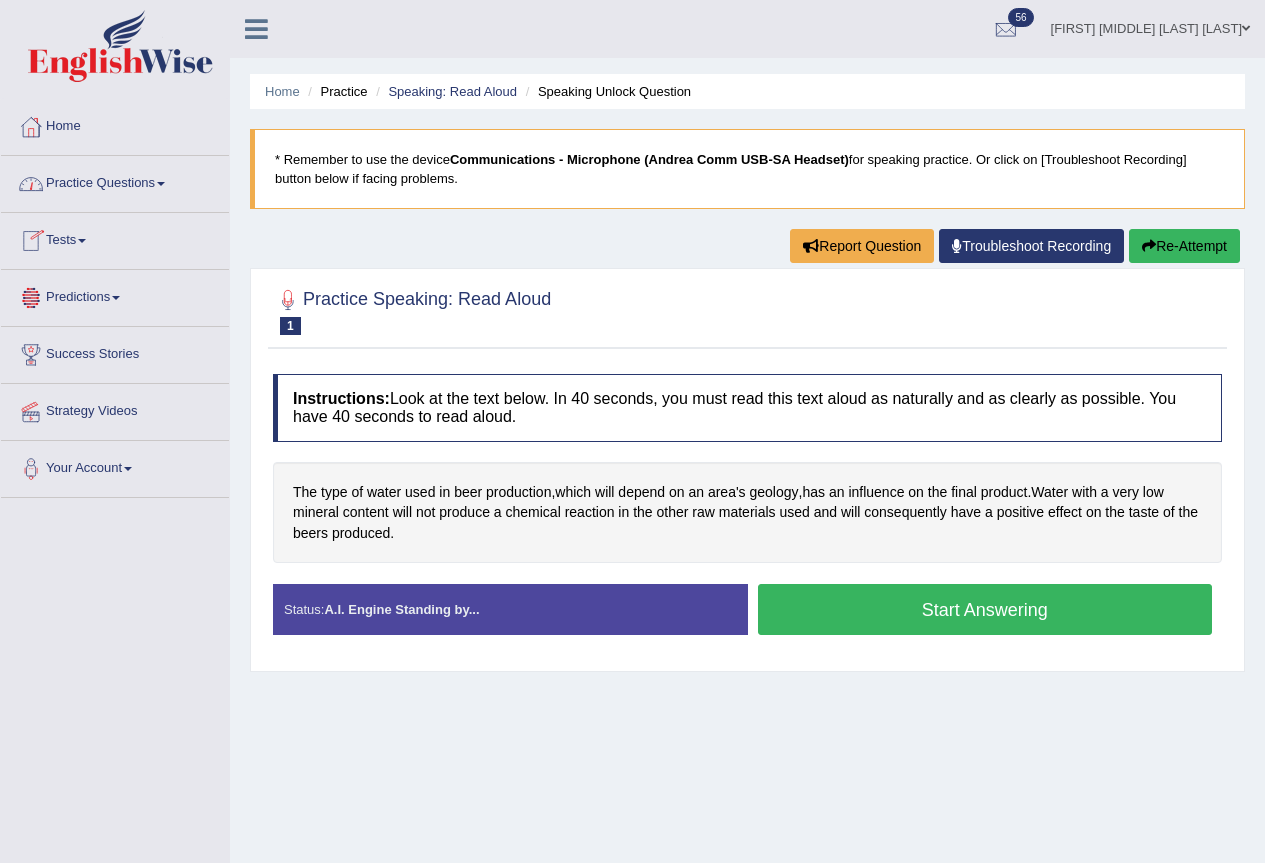 click on "Practice Questions" at bounding box center [115, 181] 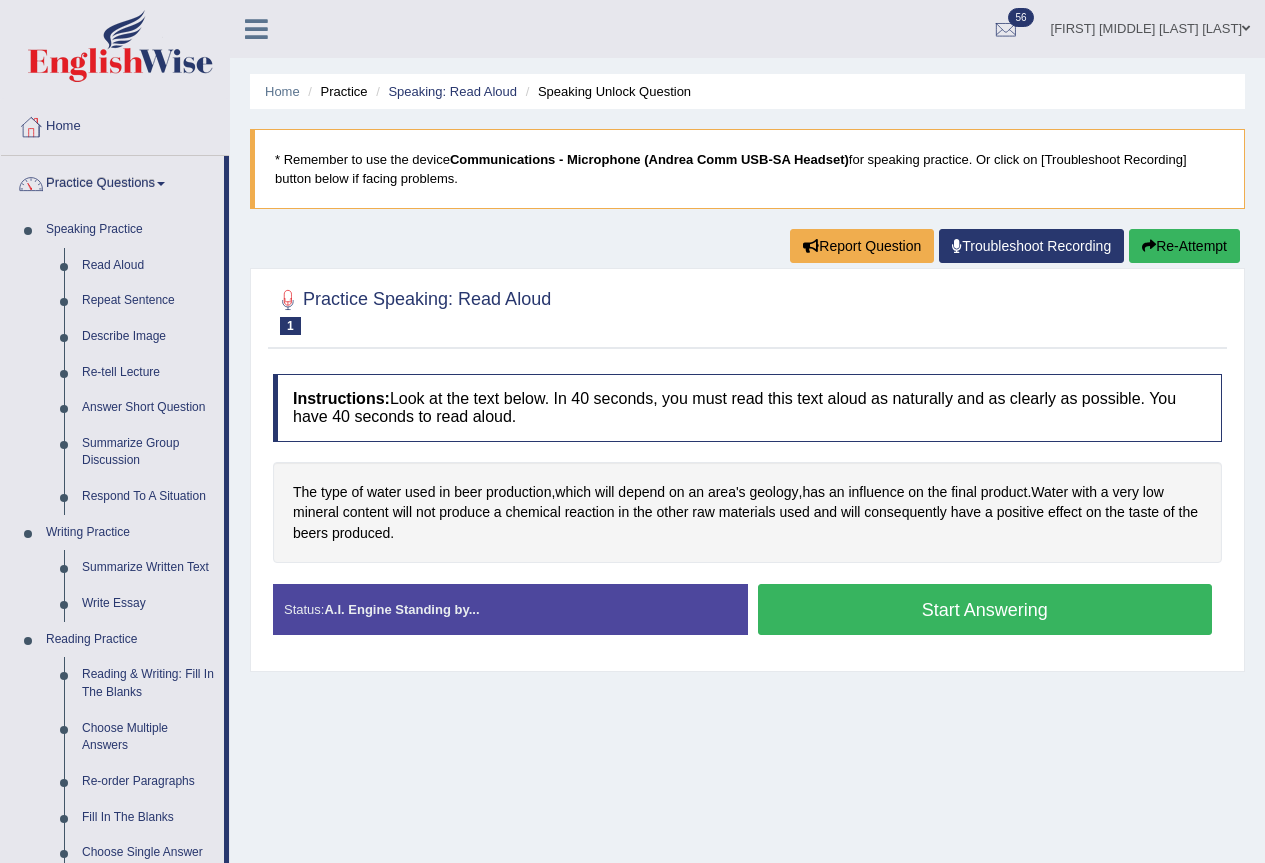 click on "Start Answering" at bounding box center [985, 609] 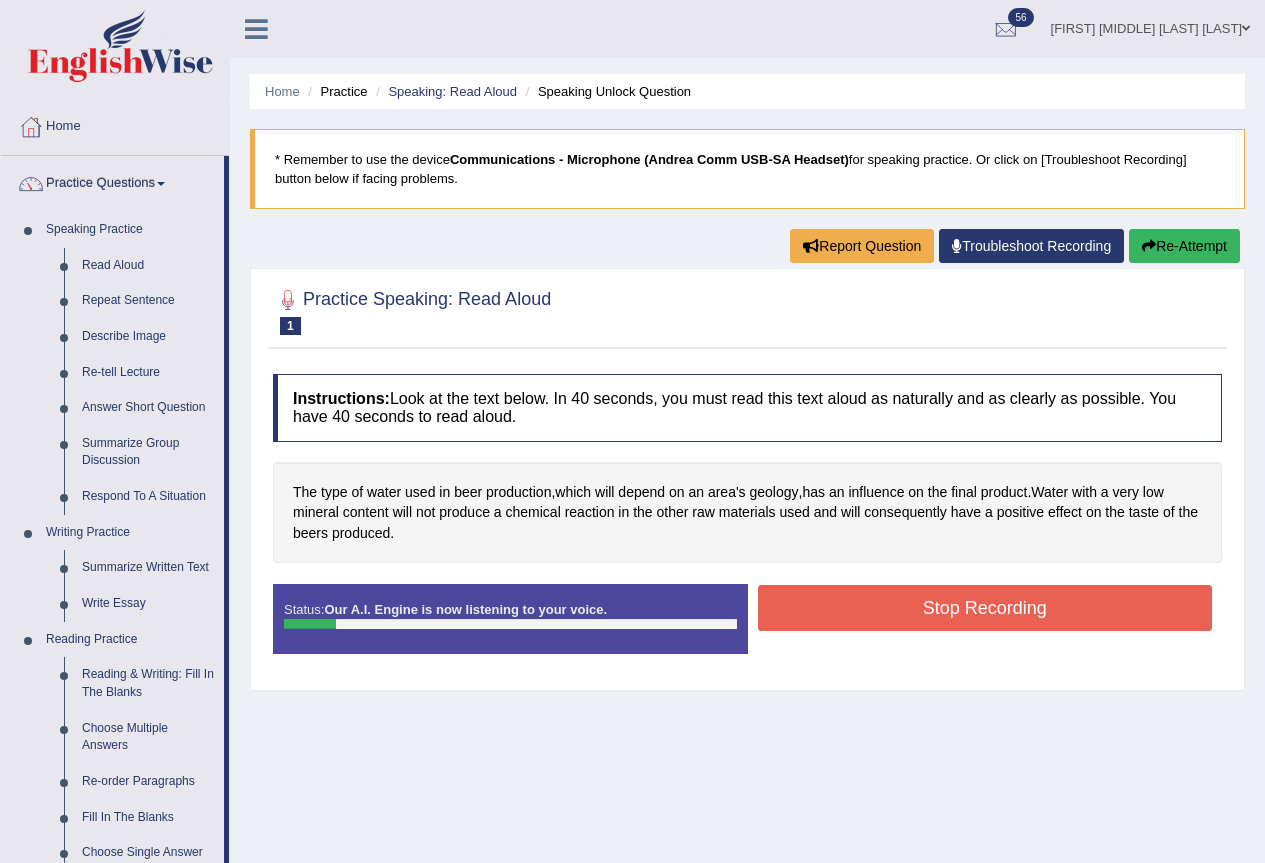 click on "Stop Recording" at bounding box center (985, 608) 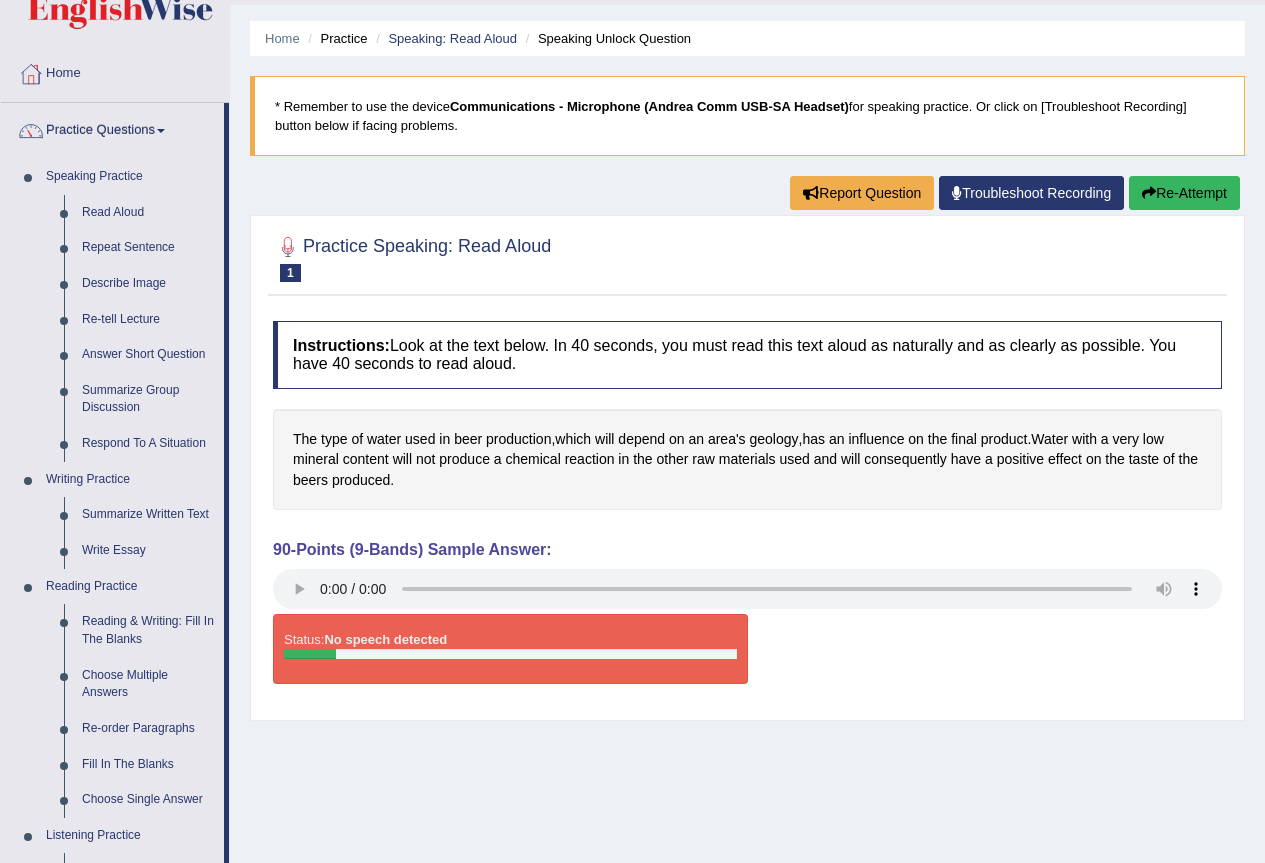 scroll, scrollTop: 0, scrollLeft: 0, axis: both 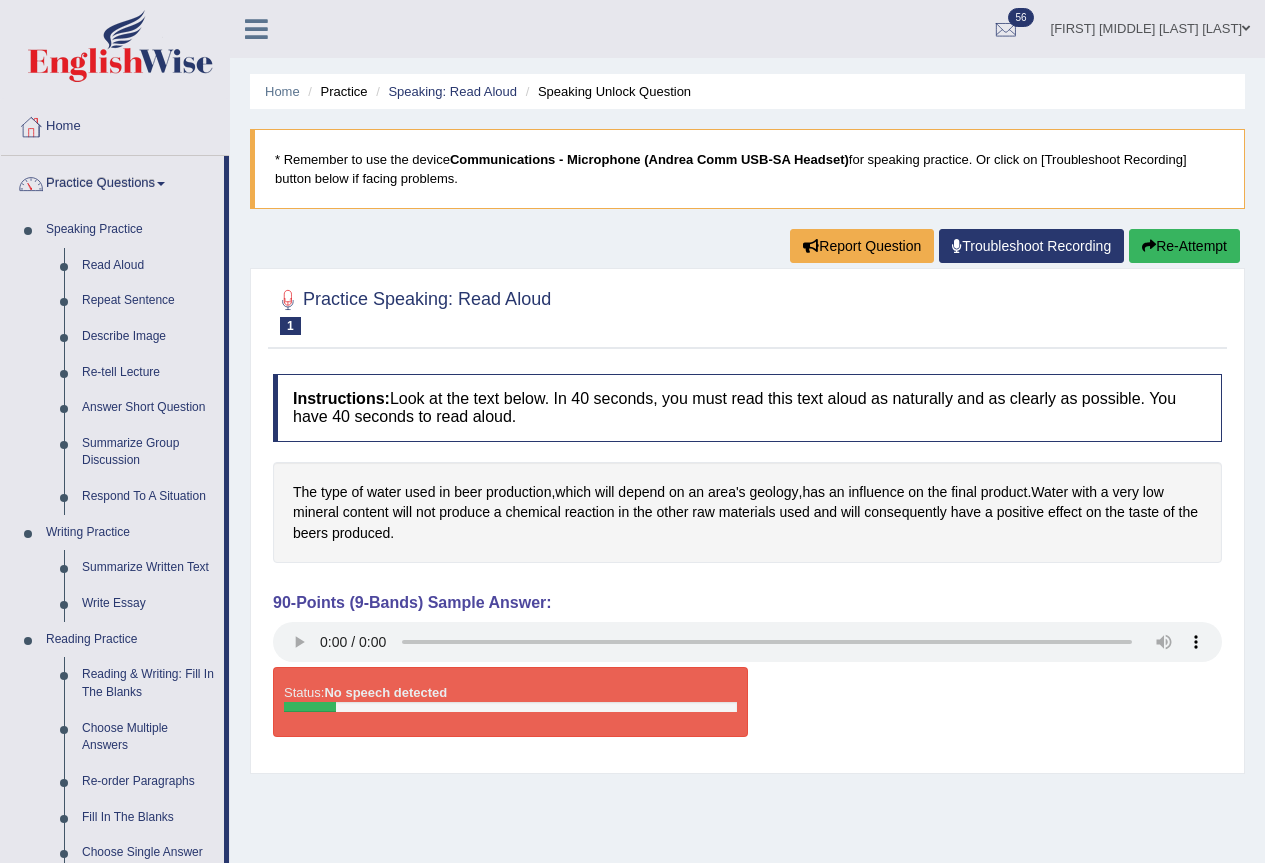 click on "Re-Attempt" at bounding box center (1184, 246) 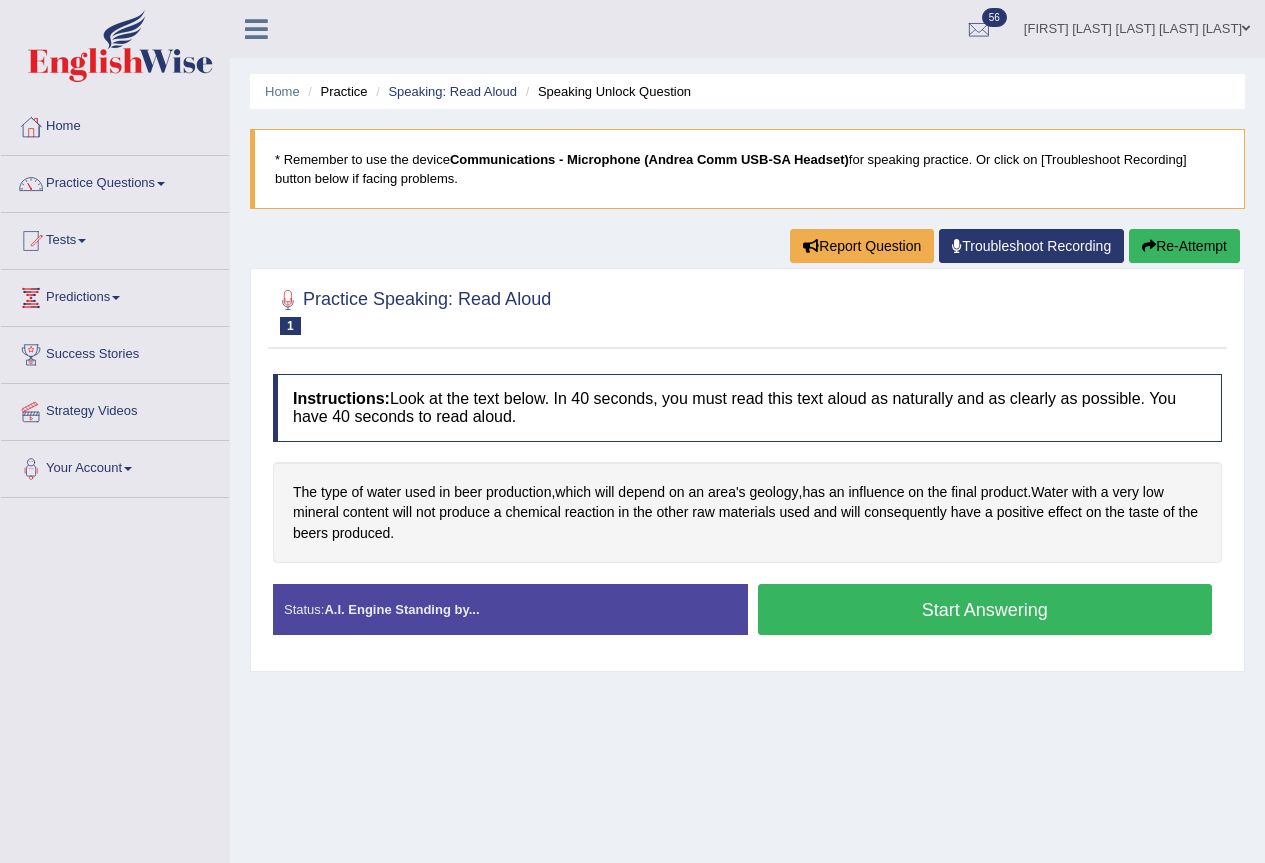 scroll, scrollTop: 0, scrollLeft: 0, axis: both 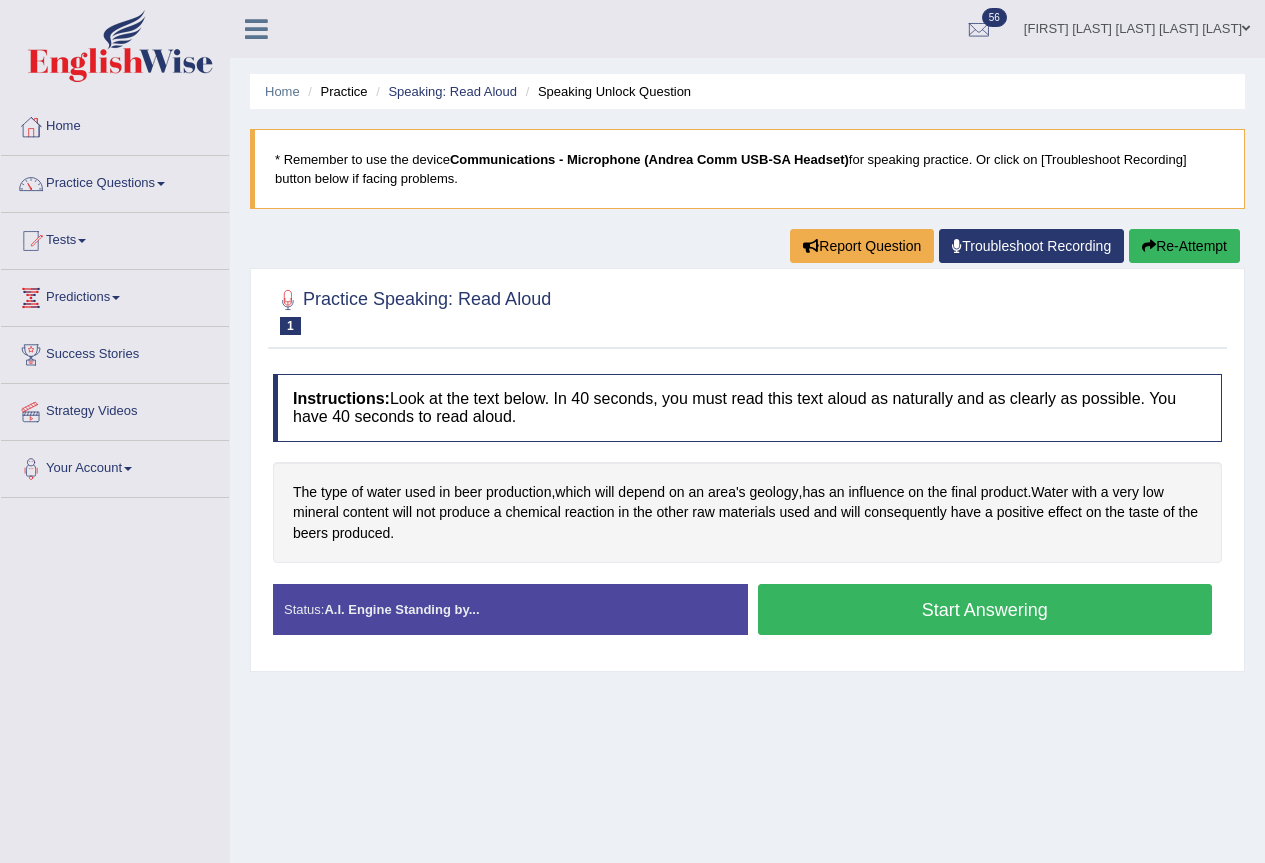 click on "Start Answering" at bounding box center [985, 609] 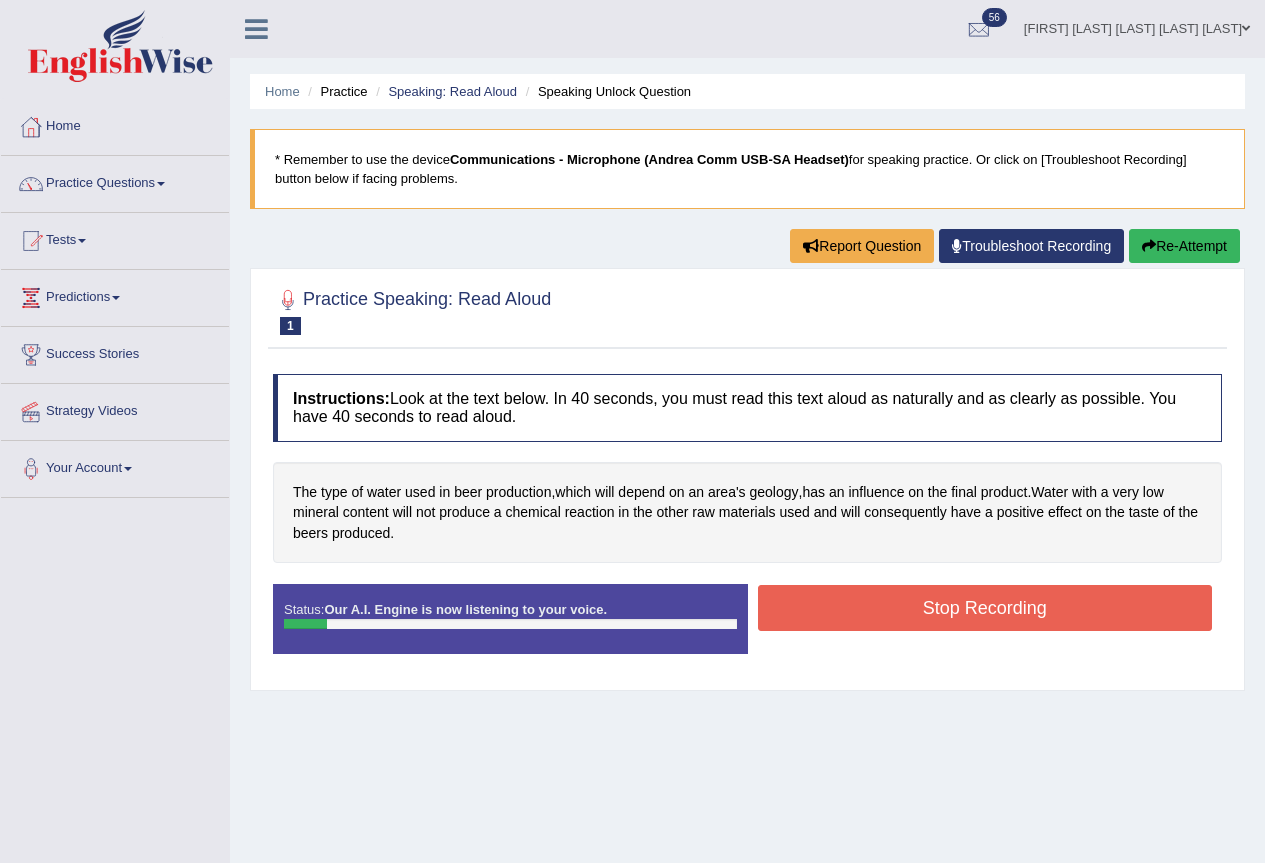 click on "Stop Recording" at bounding box center [985, 608] 